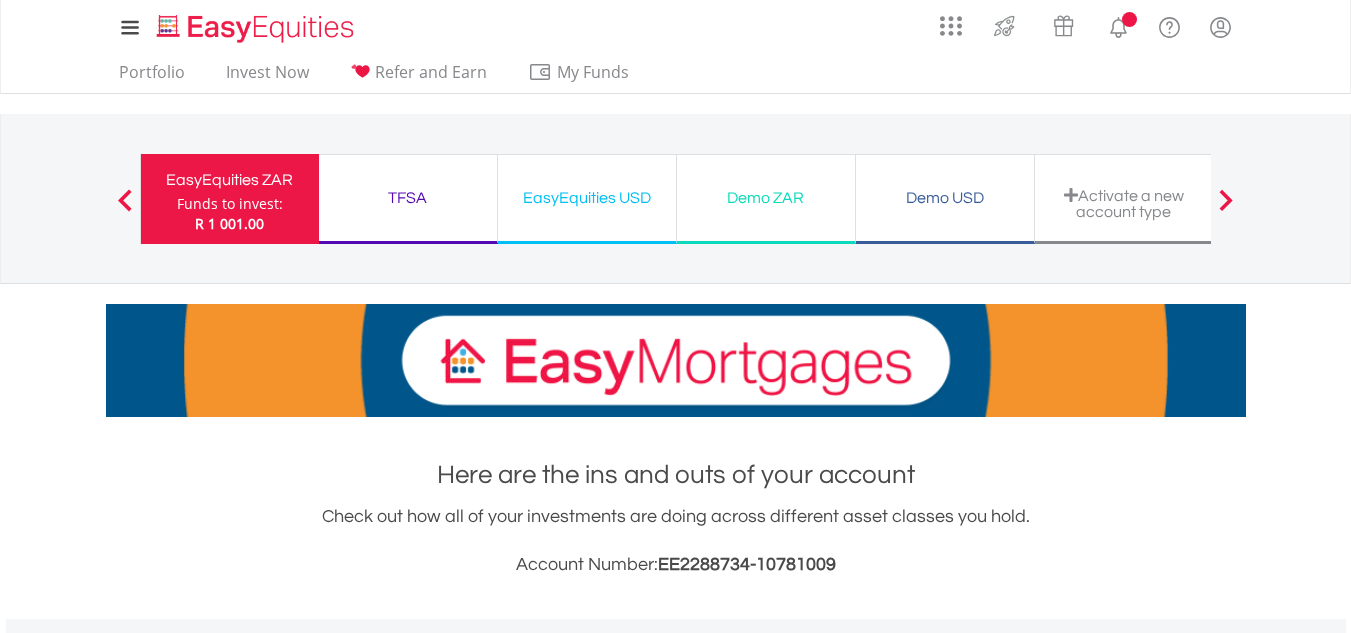 scroll, scrollTop: 300, scrollLeft: 0, axis: vertical 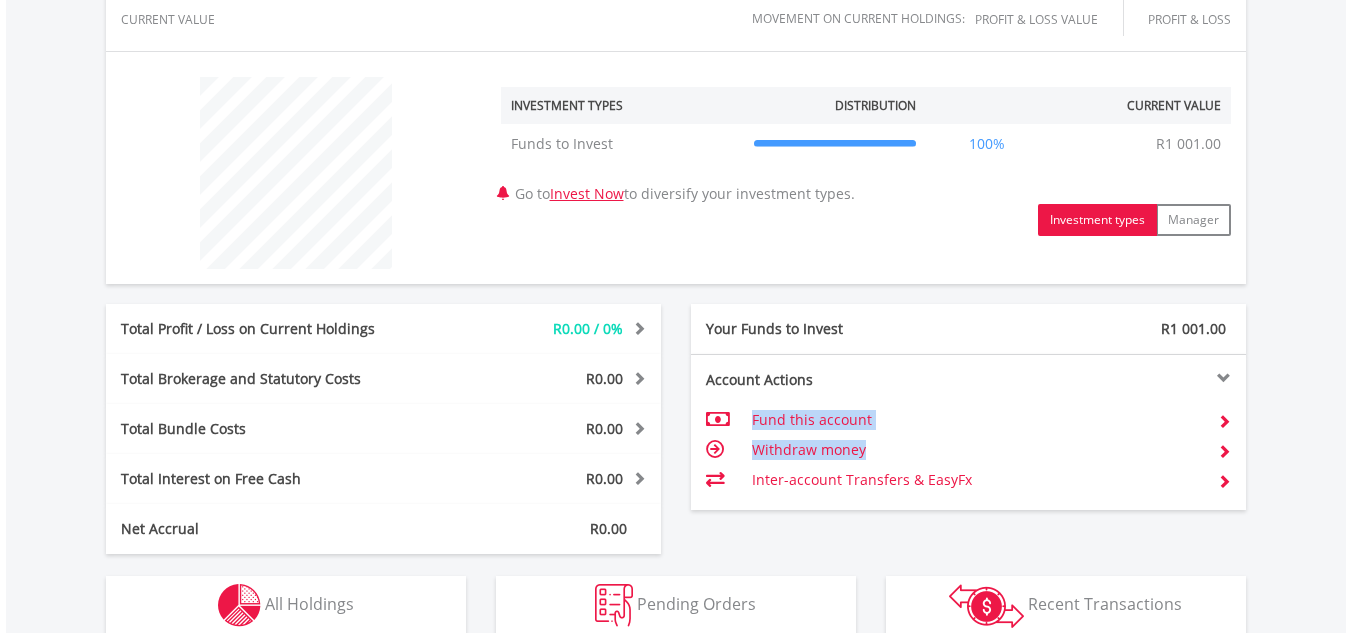 drag, startPoint x: 869, startPoint y: 454, endPoint x: 1055, endPoint y: 353, distance: 211.65302 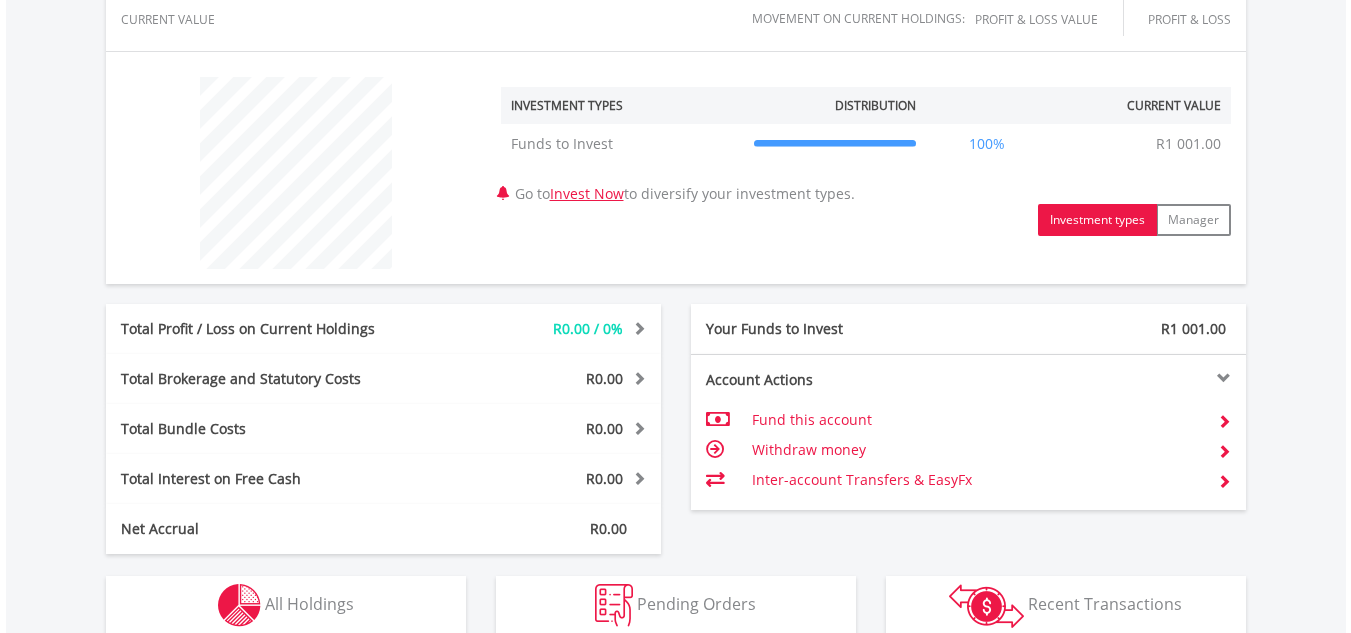 click on "Inter-account Transfers & EasyFx" at bounding box center [976, 480] 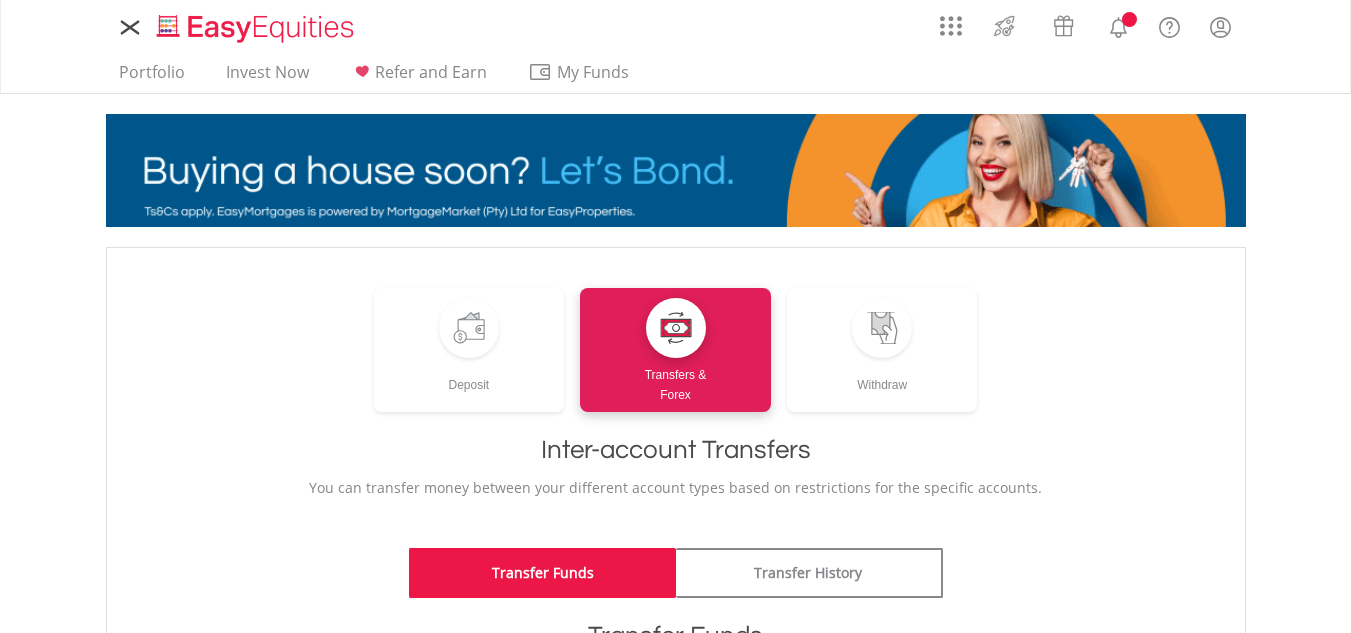 scroll, scrollTop: 0, scrollLeft: 0, axis: both 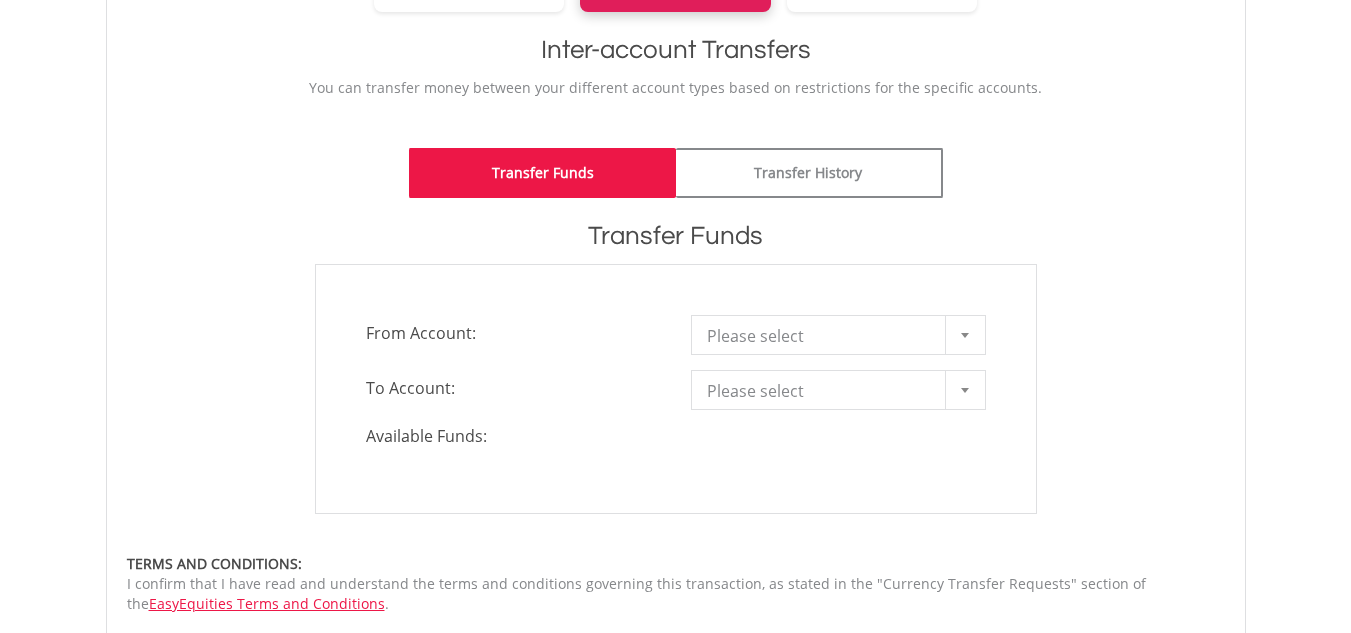 click at bounding box center [965, 335] 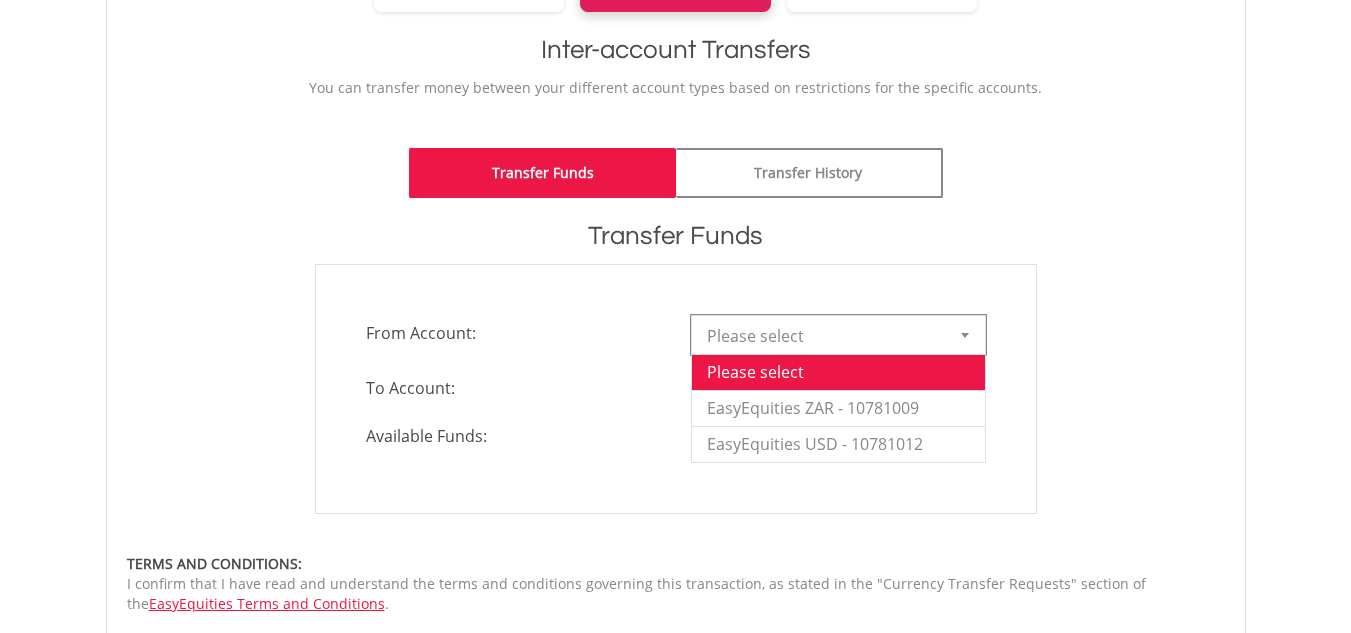 click on "**********" at bounding box center [676, 389] 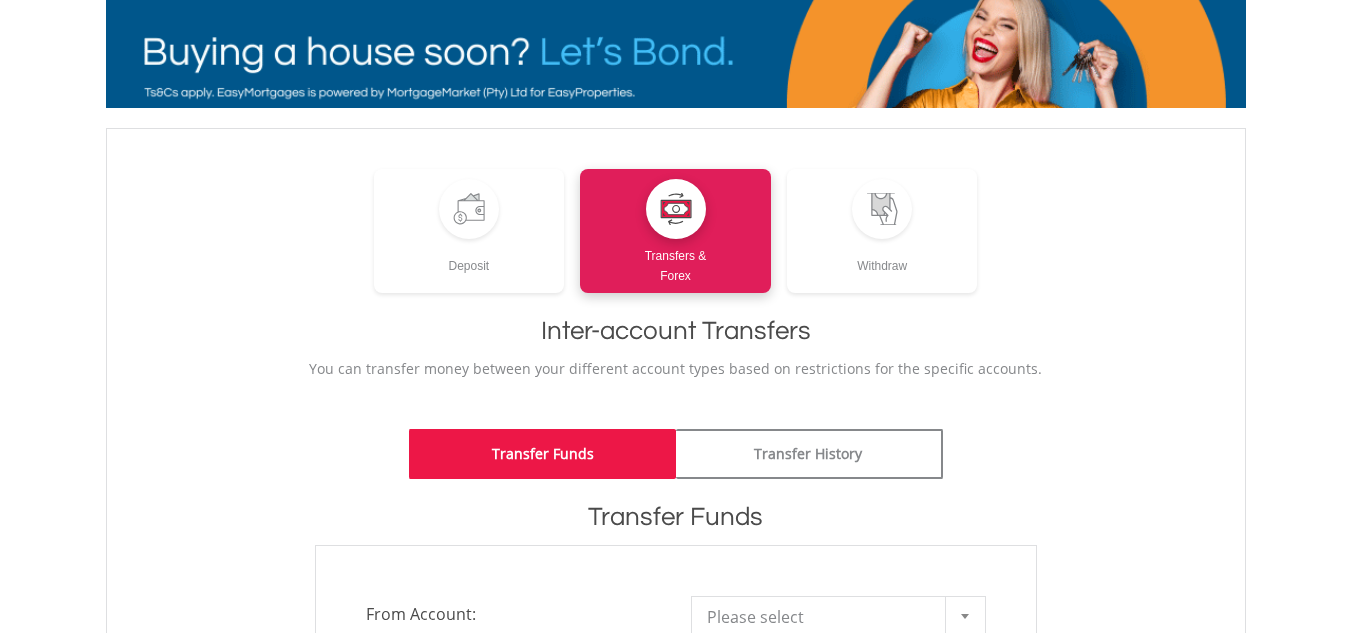 scroll, scrollTop: 100, scrollLeft: 0, axis: vertical 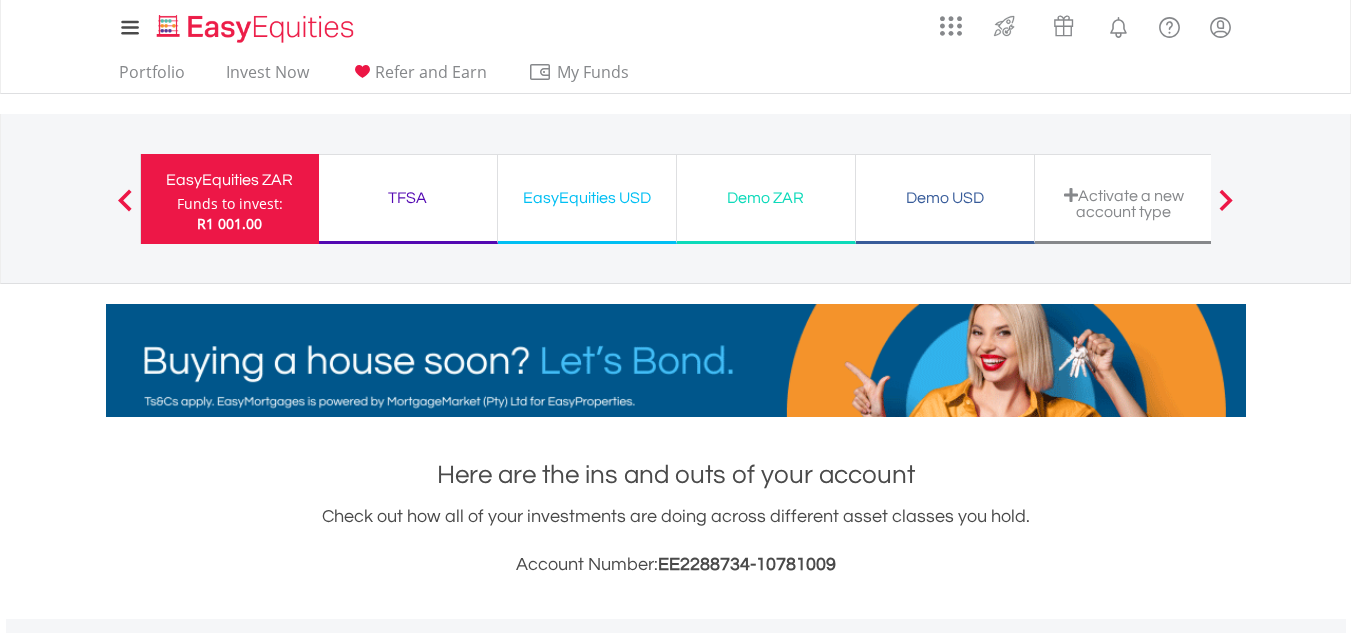 click on "TFSA
Funds to invest:
R1 001.00" at bounding box center (408, 199) 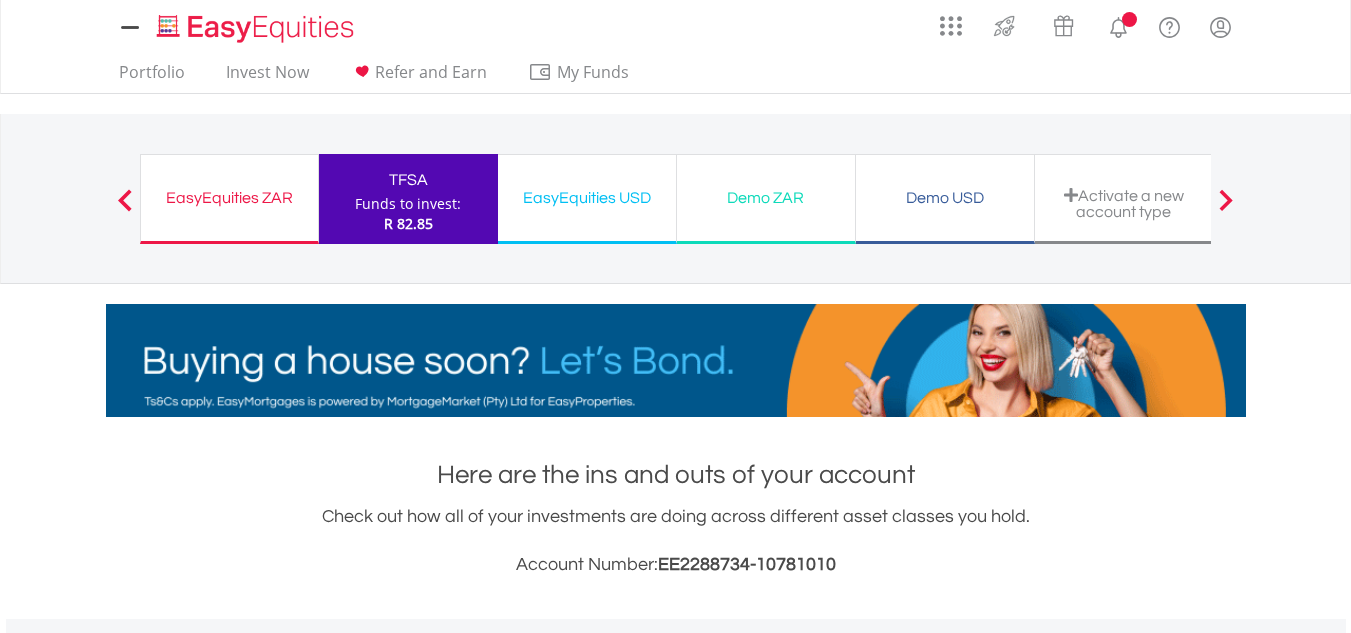 scroll, scrollTop: 0, scrollLeft: 0, axis: both 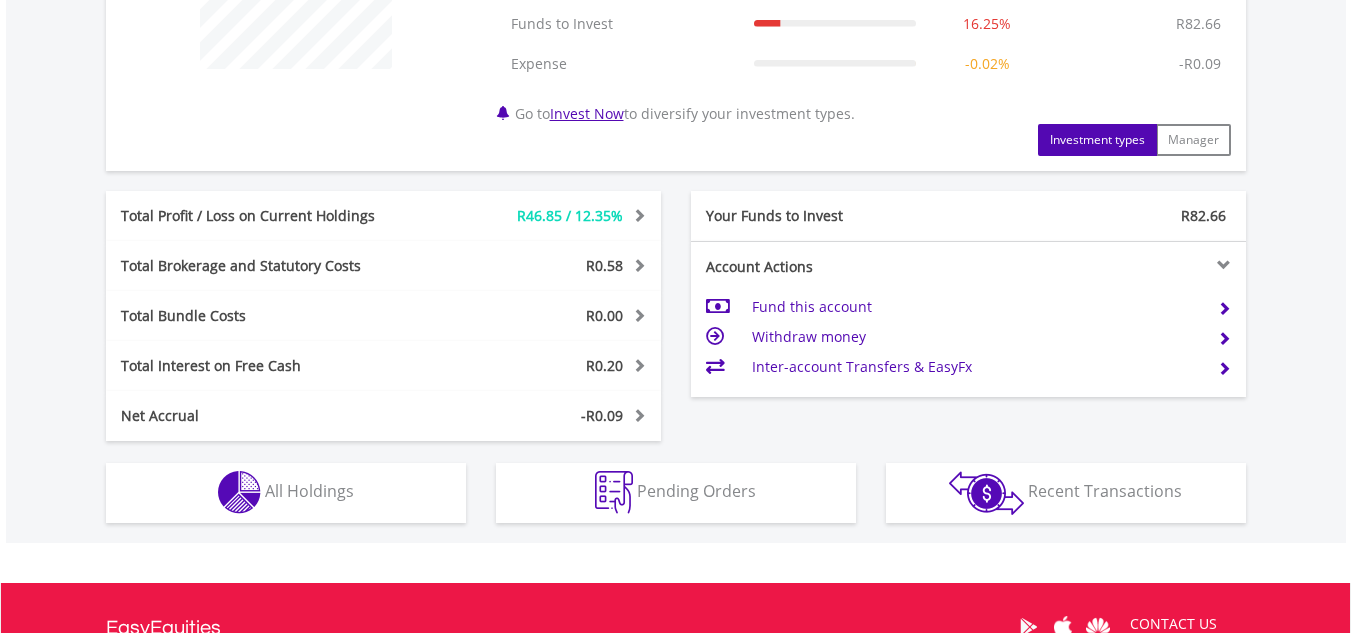 click on "Fund this account" at bounding box center [976, 307] 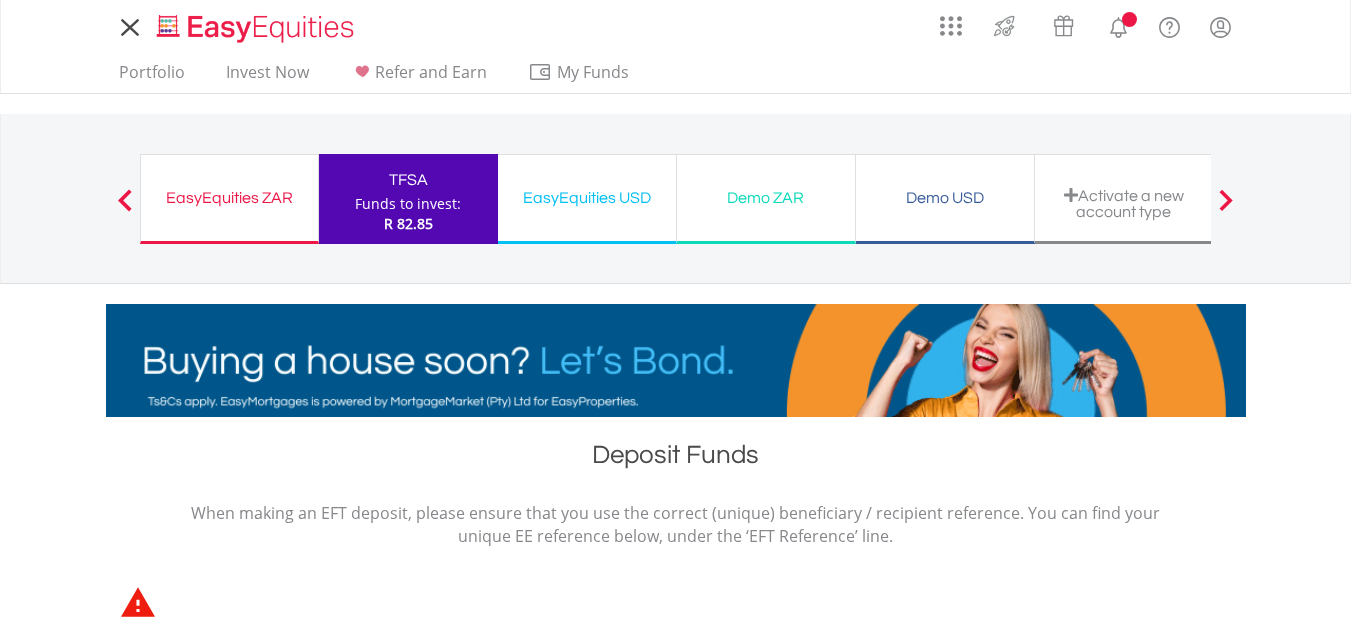 scroll, scrollTop: 0, scrollLeft: 0, axis: both 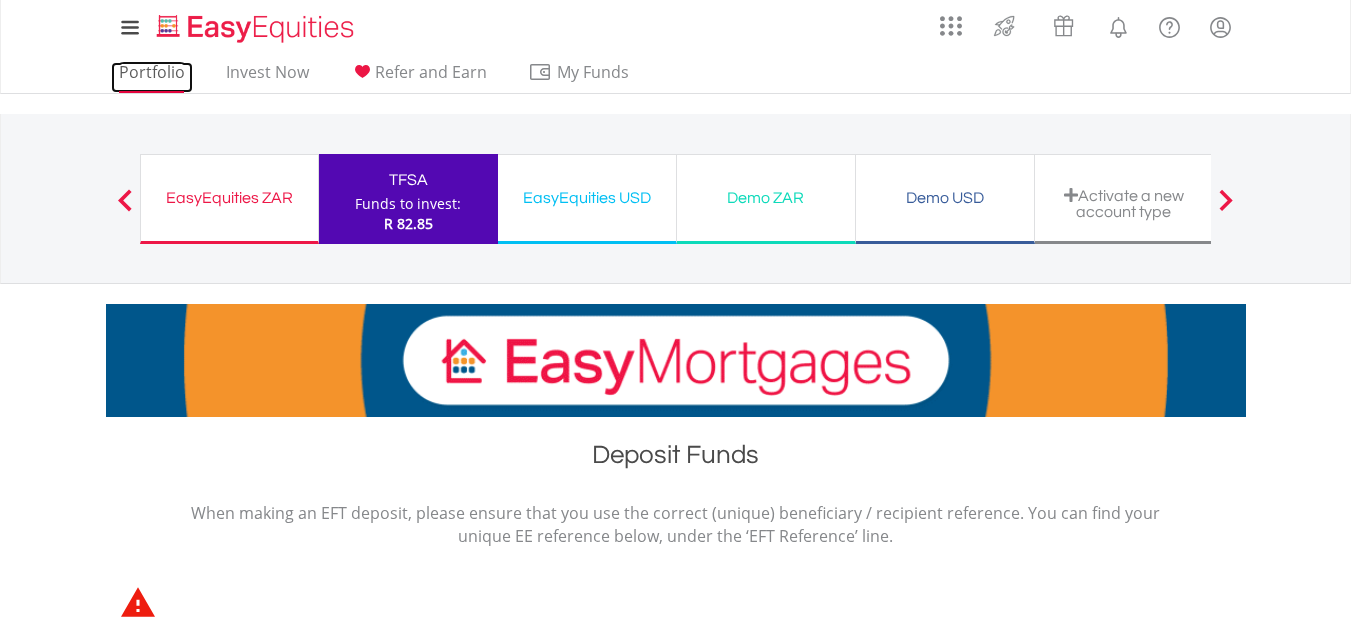 click on "Portfolio" at bounding box center (152, 77) 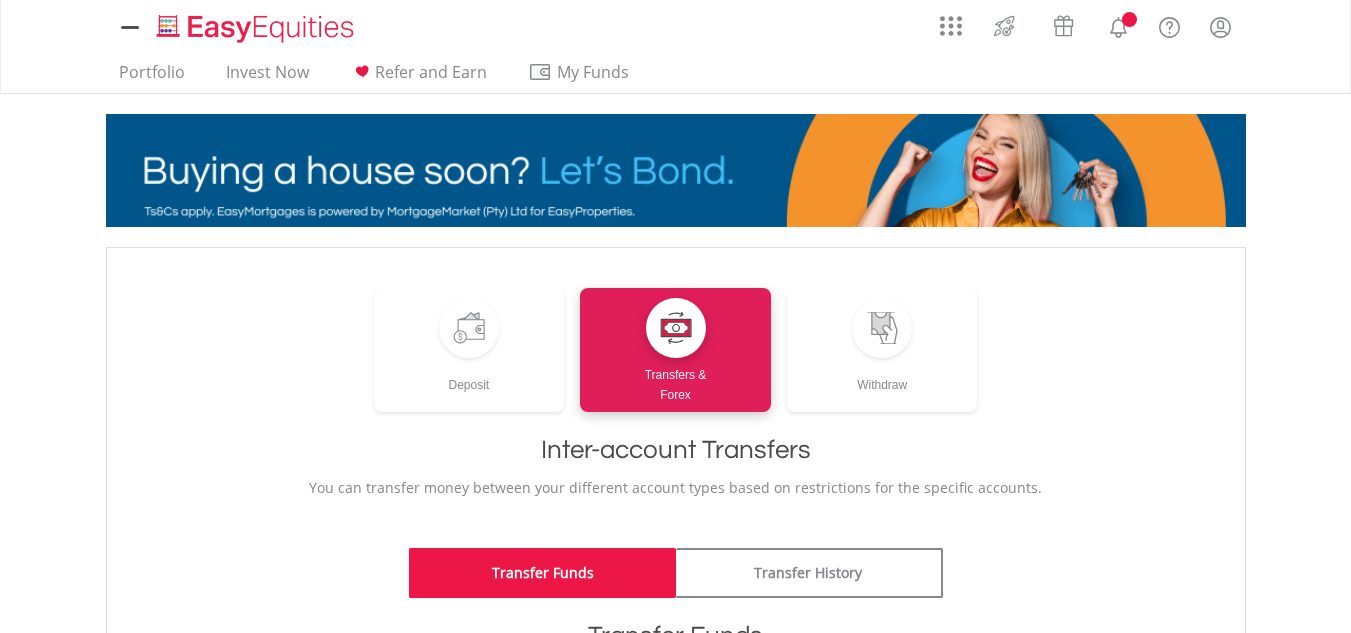 scroll, scrollTop: 0, scrollLeft: 0, axis: both 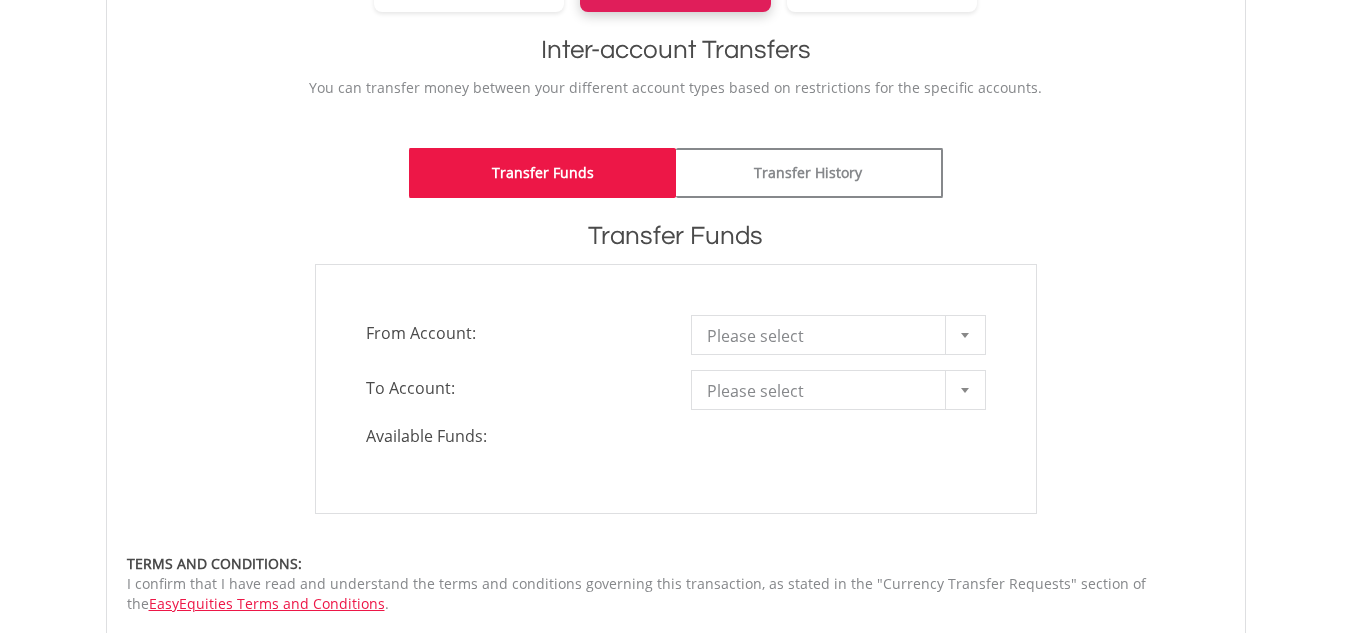 click at bounding box center (965, 335) 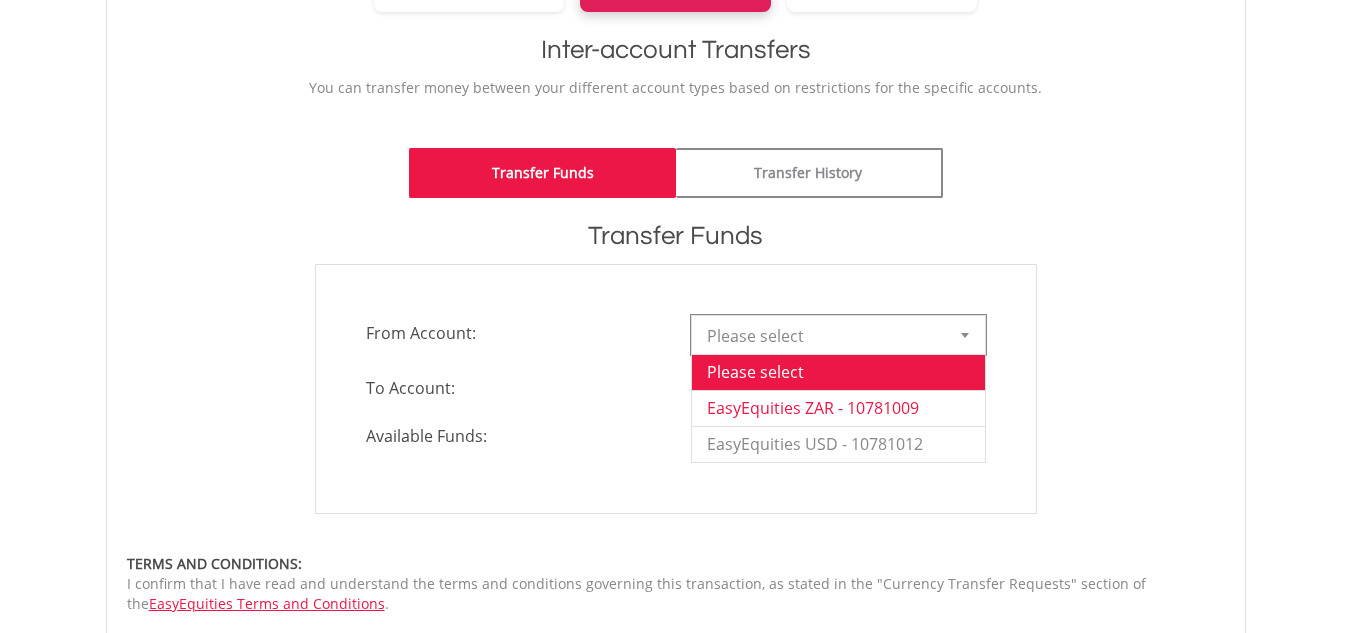 click on "EasyEquities ZAR - 10781009" at bounding box center [838, 408] 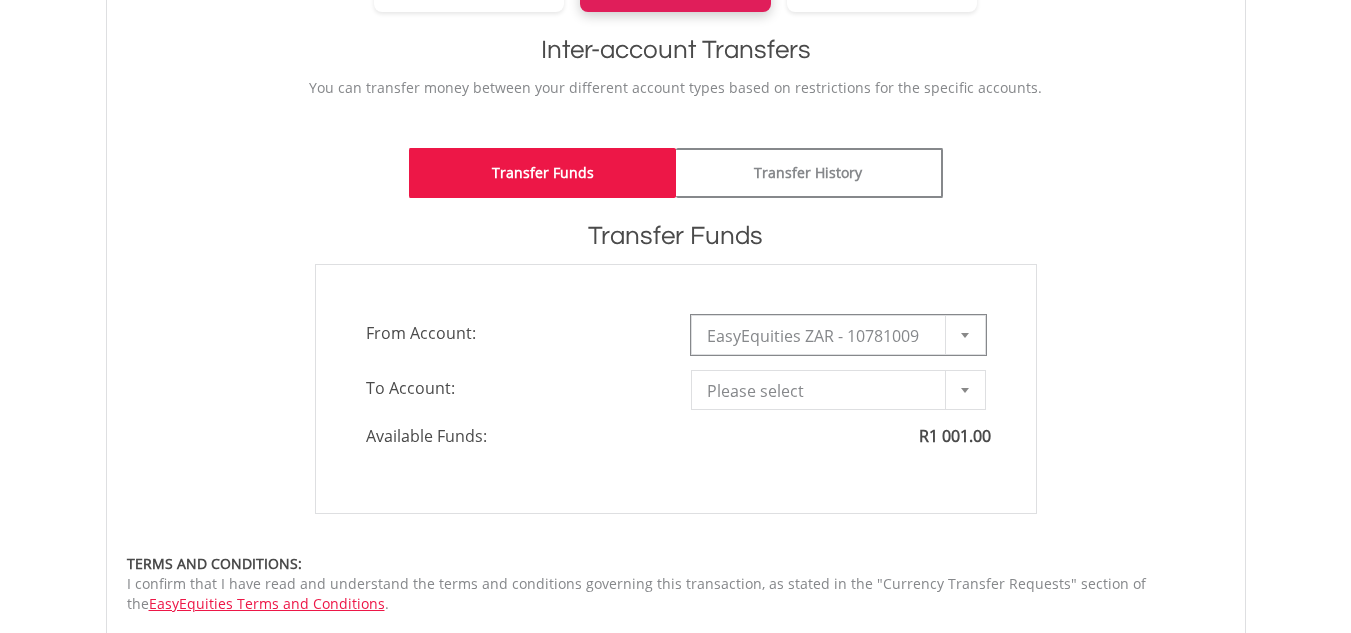 click at bounding box center (965, 390) 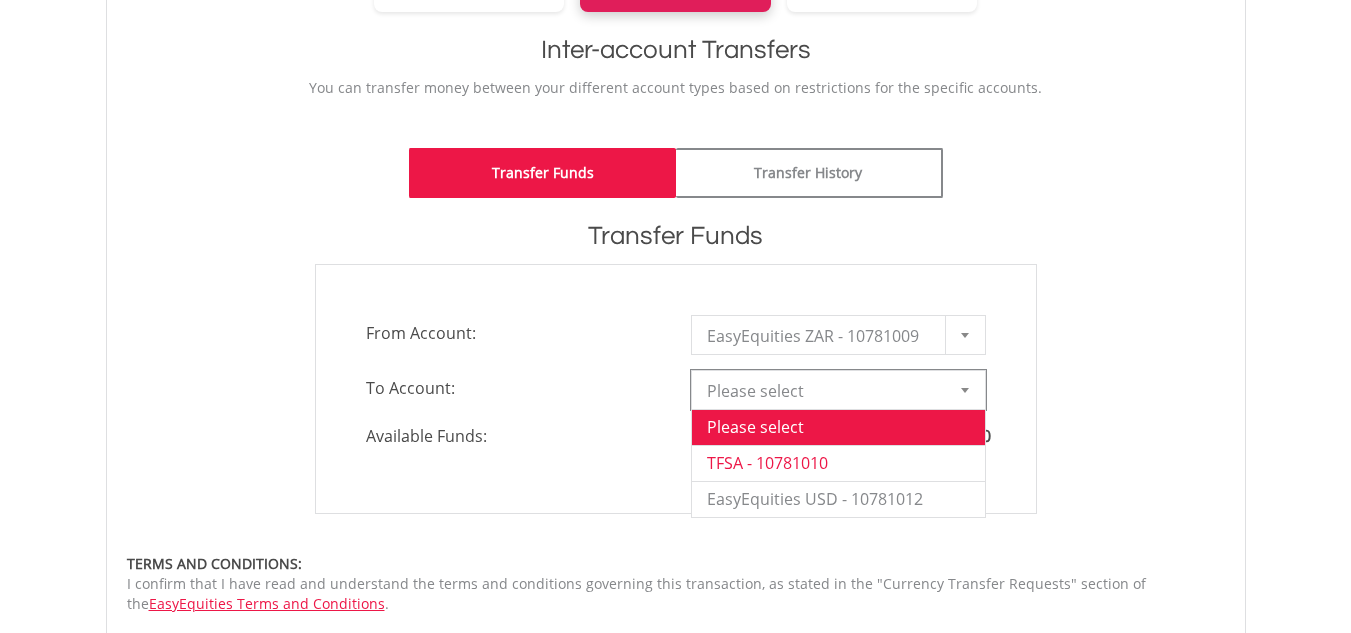 click on "TFSA - 10781010" at bounding box center [838, 463] 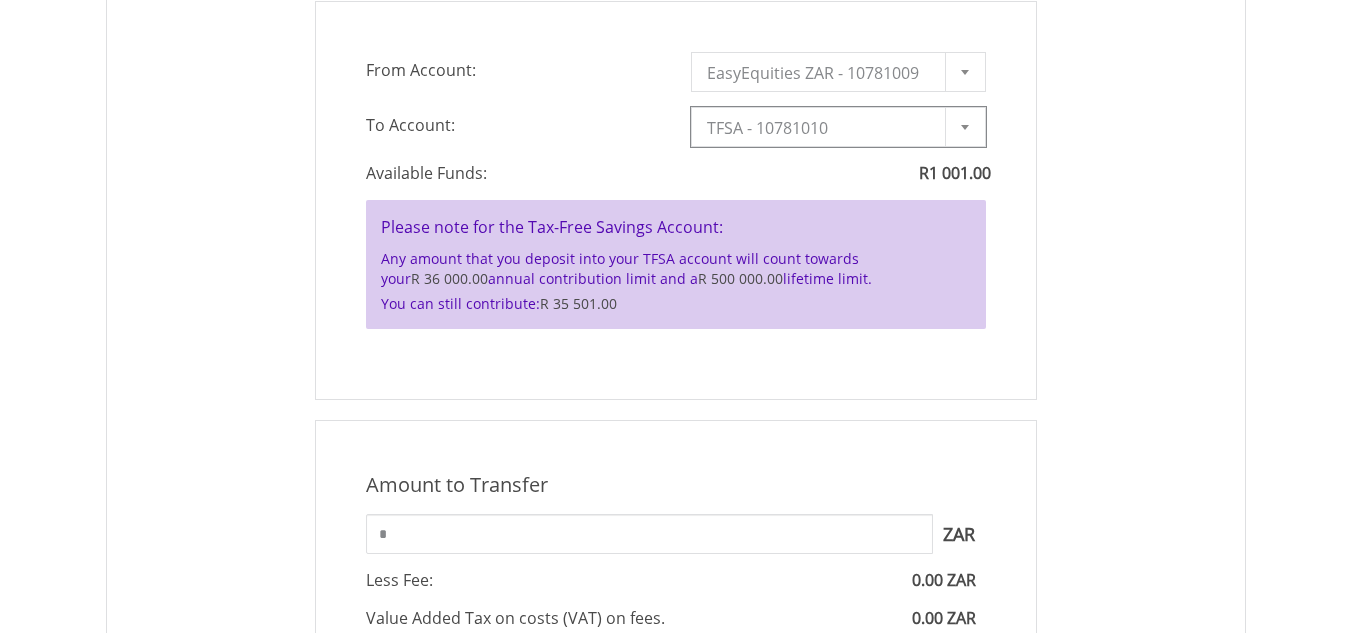 scroll, scrollTop: 700, scrollLeft: 0, axis: vertical 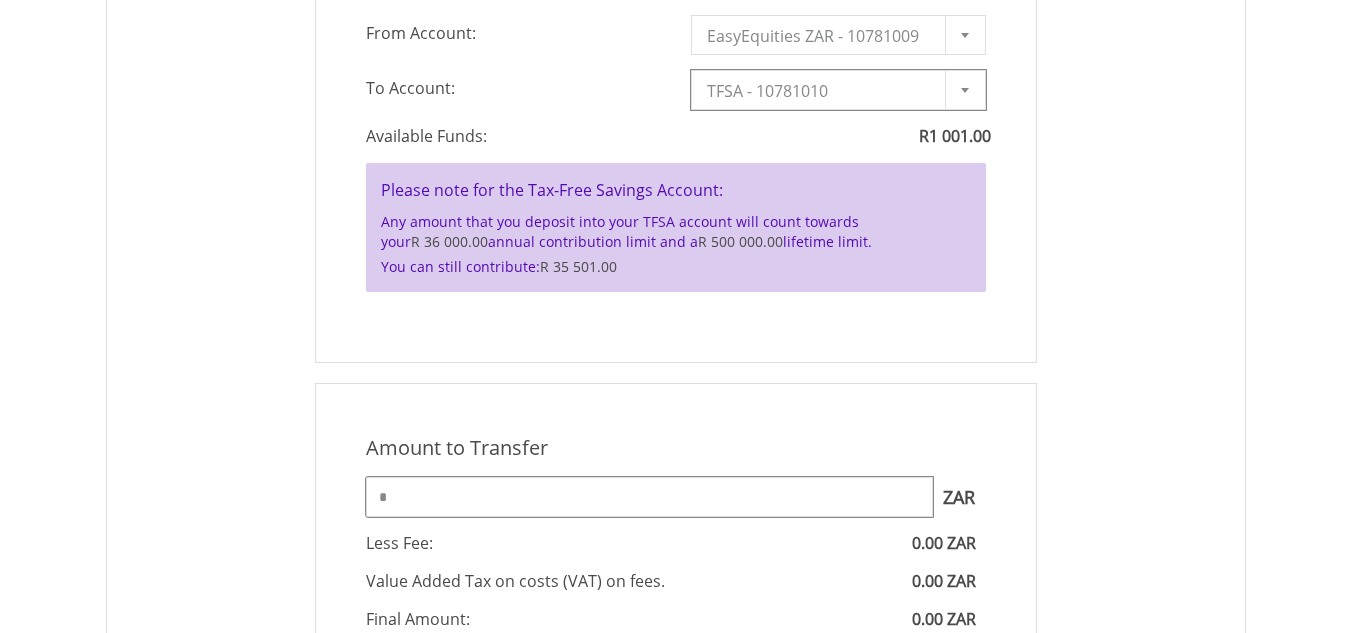 click on "*" at bounding box center (649, 497) 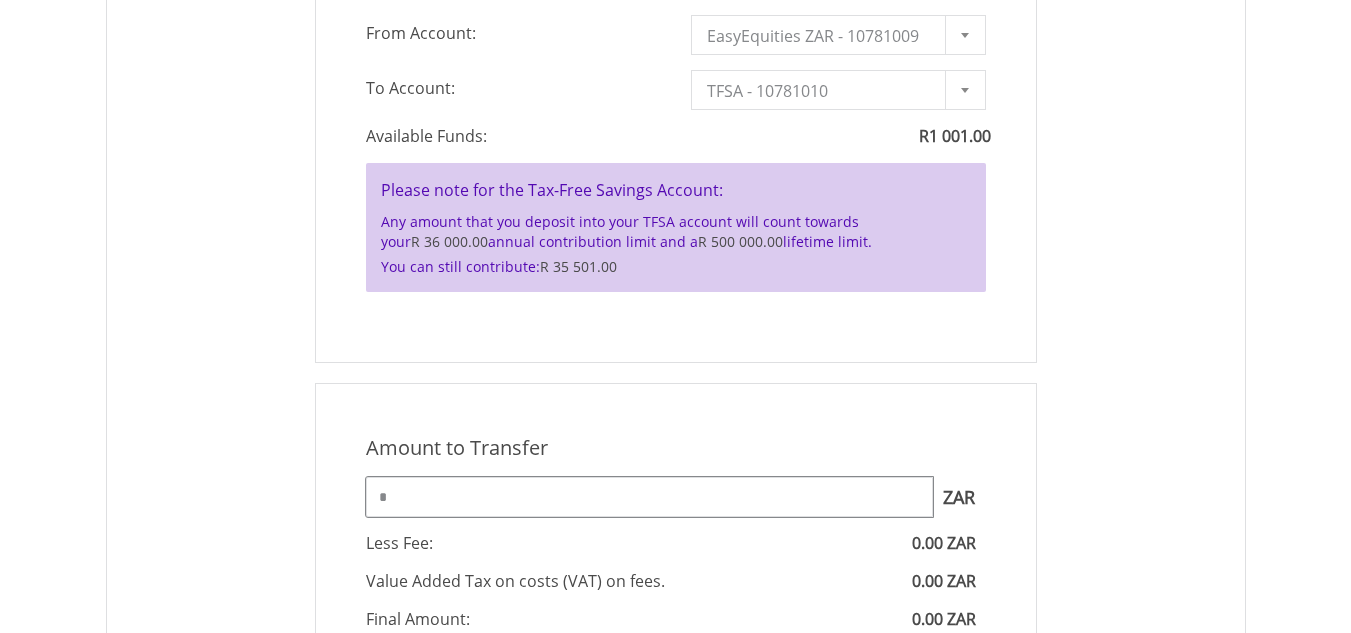 drag, startPoint x: 576, startPoint y: 493, endPoint x: 349, endPoint y: 486, distance: 227.10791 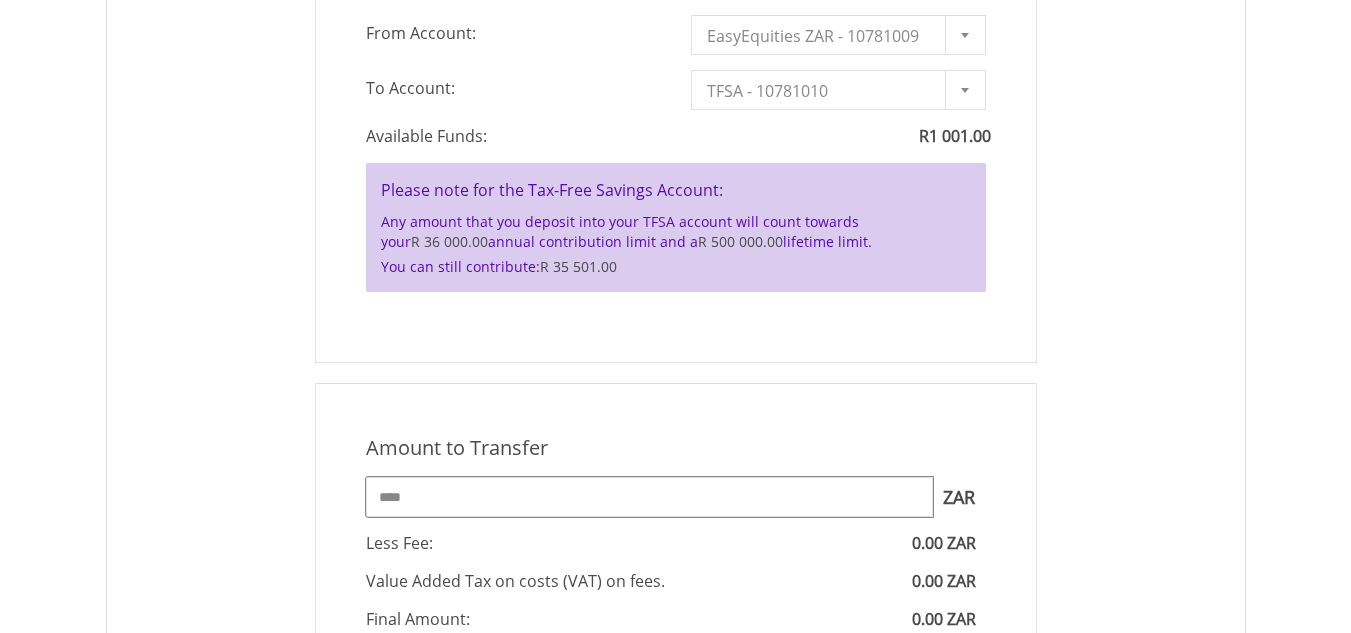 type on "****" 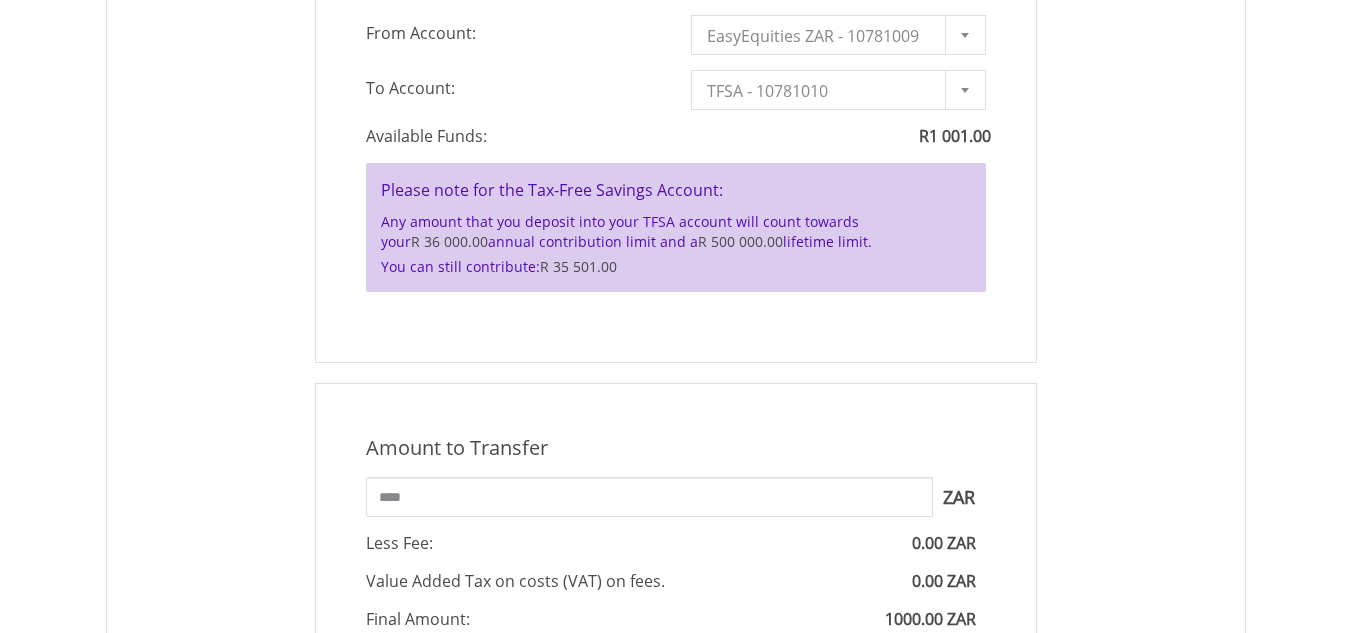 click on "Amount to Transfer
1  ZAR  =  1.0000   ZAR
****
ZAR
You can transfer funds into your offshore accounts as well as back into your ZAR account
where the inter-account transfer will be done at a fee of 50 basis points (0.5%) of the
transferred amount plus applicable tax. For more info, read our
FAQ article.
**** ZAR" at bounding box center [676, 585] 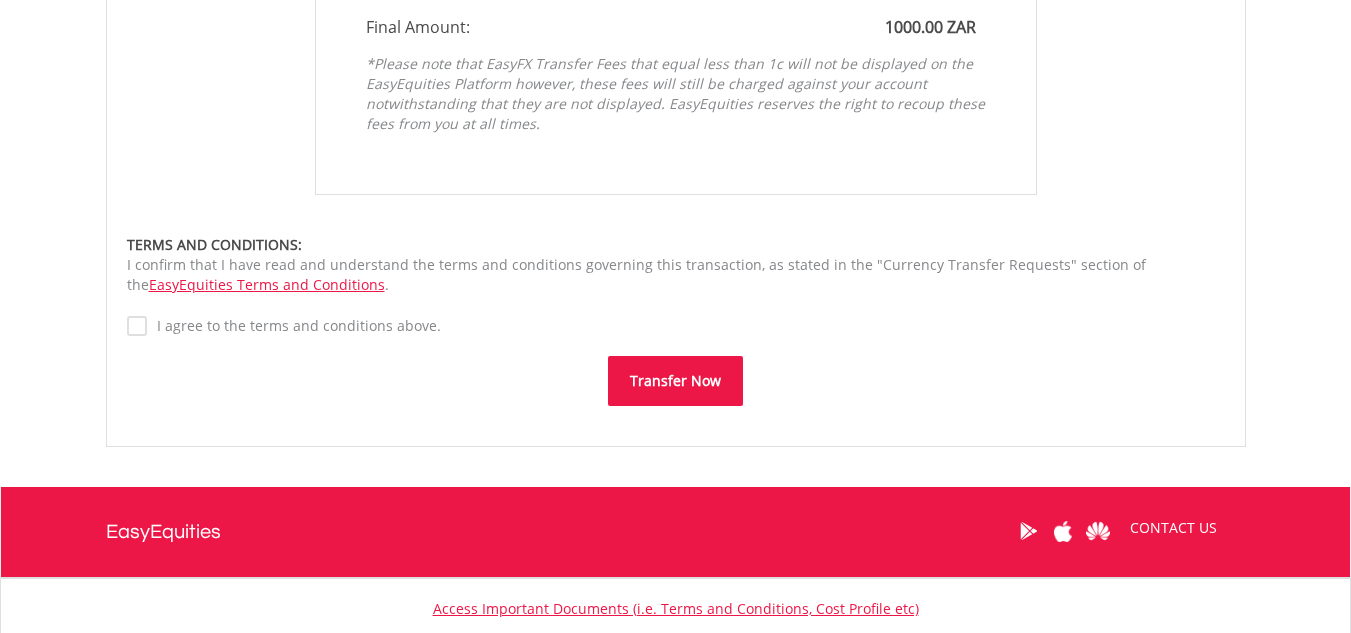 scroll, scrollTop: 1300, scrollLeft: 0, axis: vertical 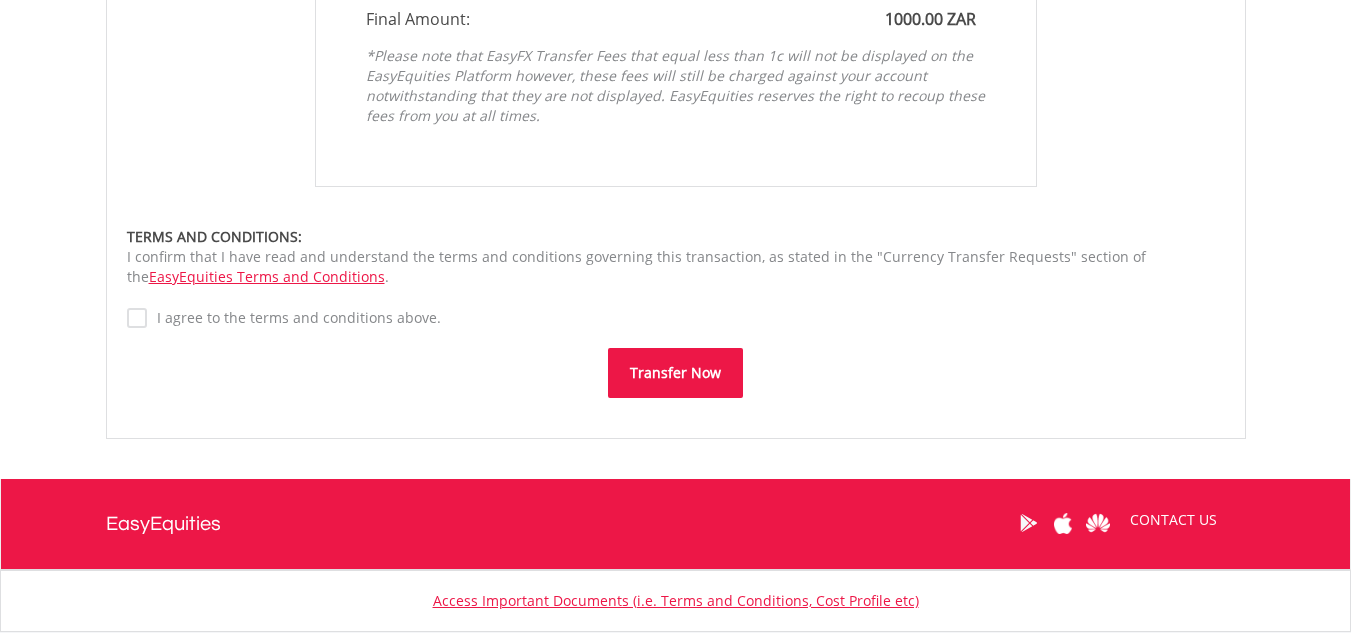 click on "Transfer Now" at bounding box center (675, 373) 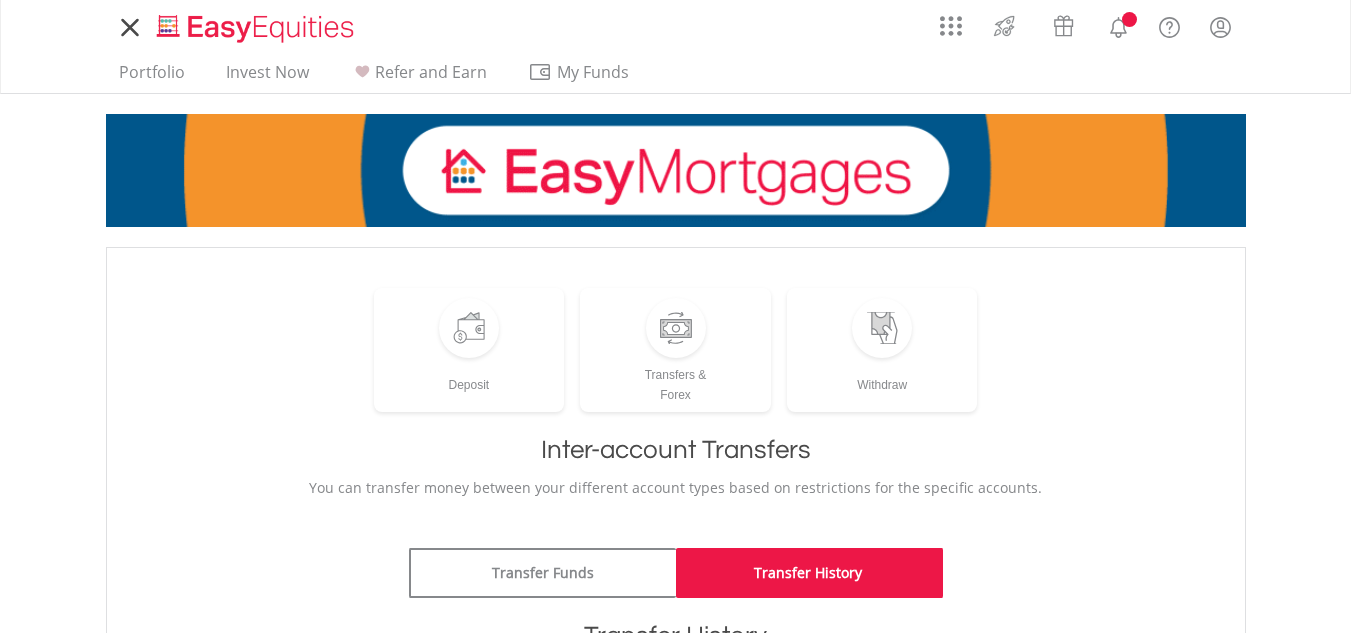 scroll, scrollTop: 0, scrollLeft: 0, axis: both 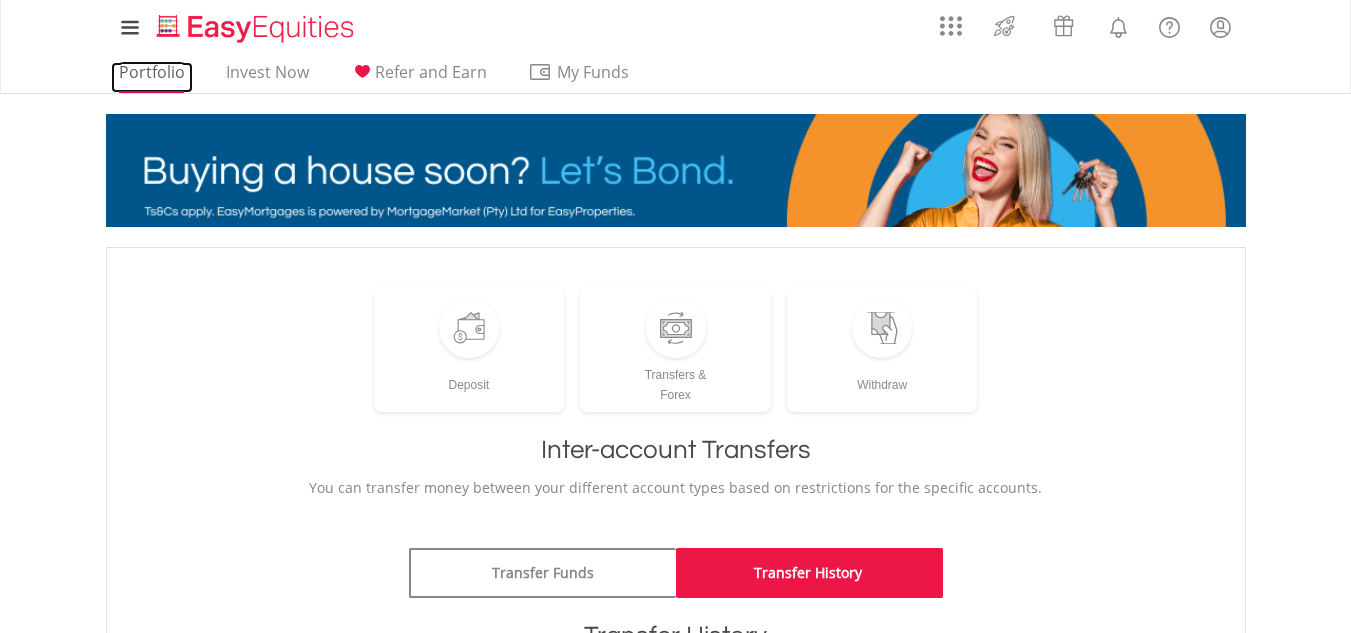click on "Portfolio" at bounding box center (152, 77) 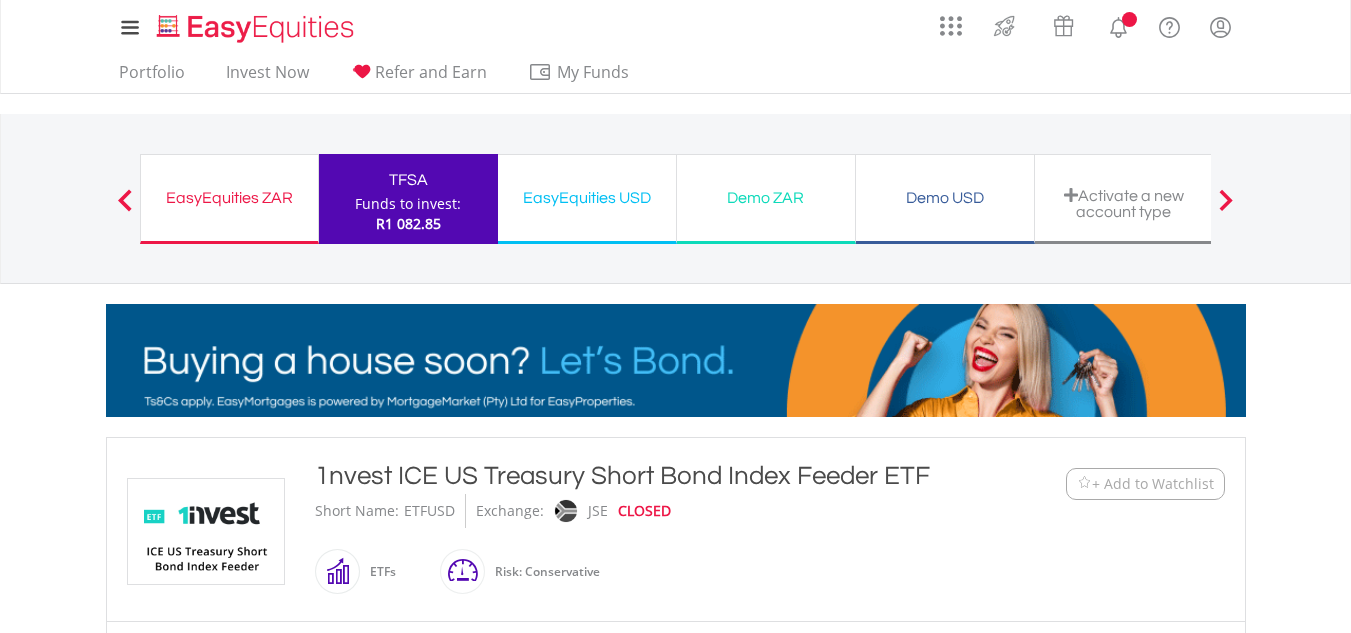 scroll, scrollTop: 198, scrollLeft: 0, axis: vertical 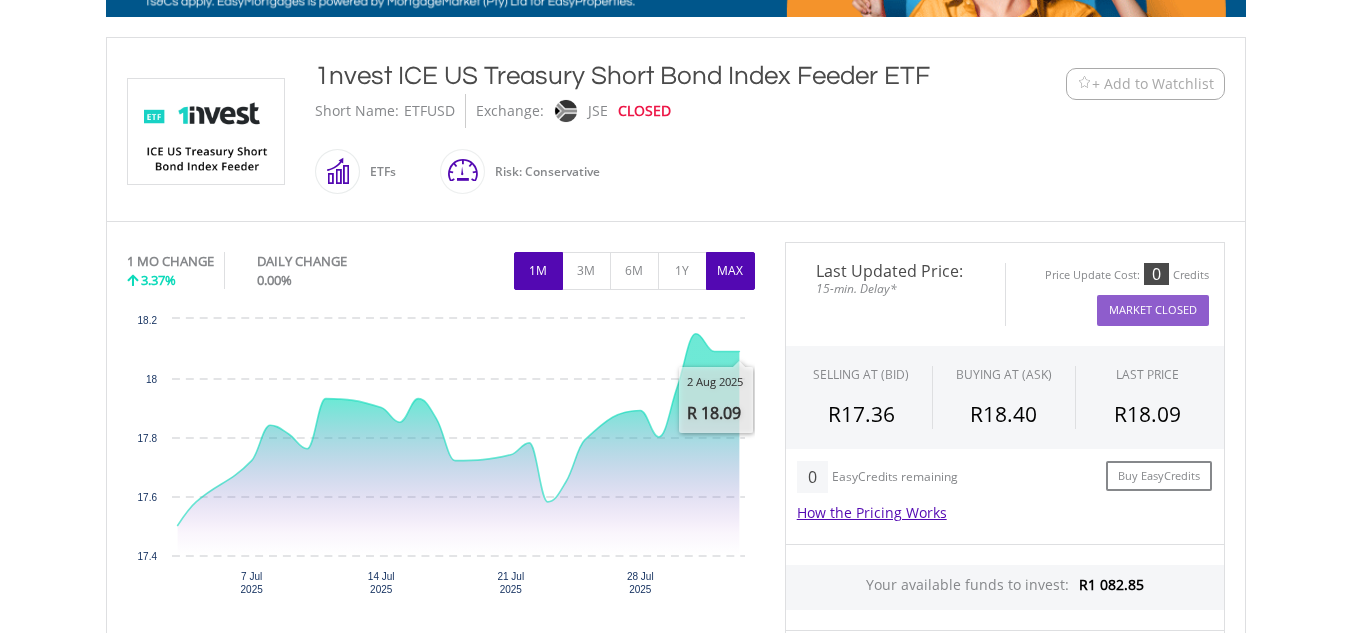 click on "MAX" at bounding box center (730, 271) 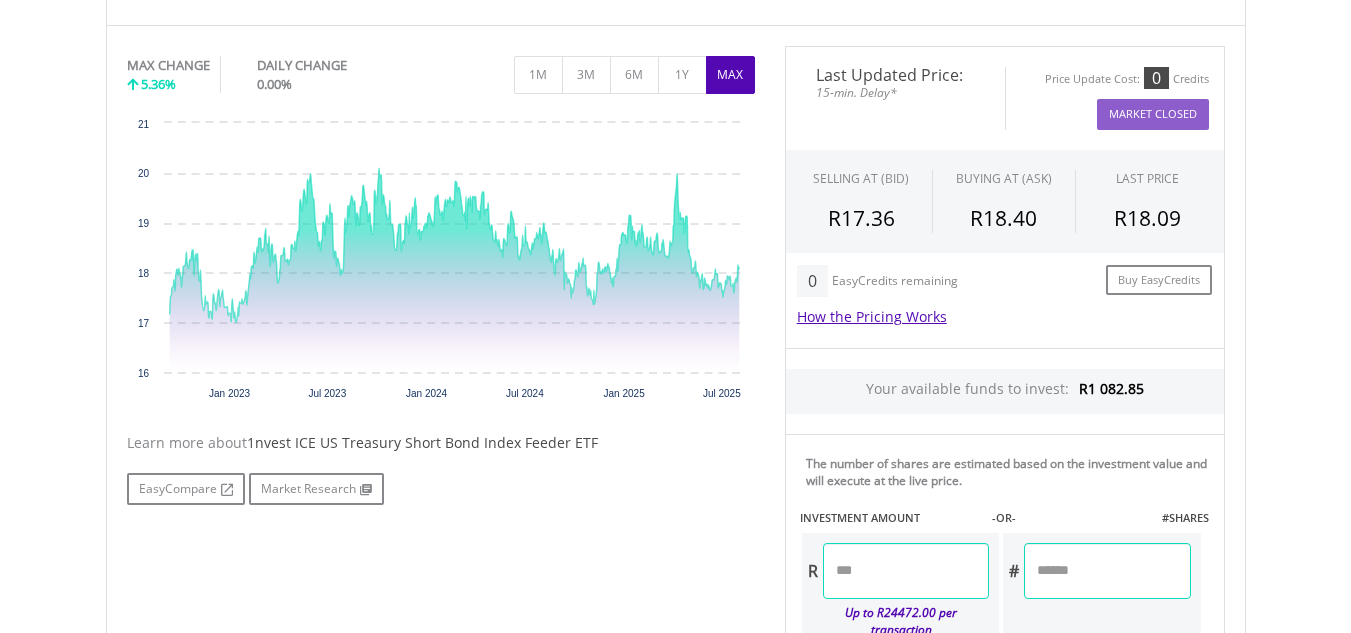 scroll, scrollTop: 600, scrollLeft: 0, axis: vertical 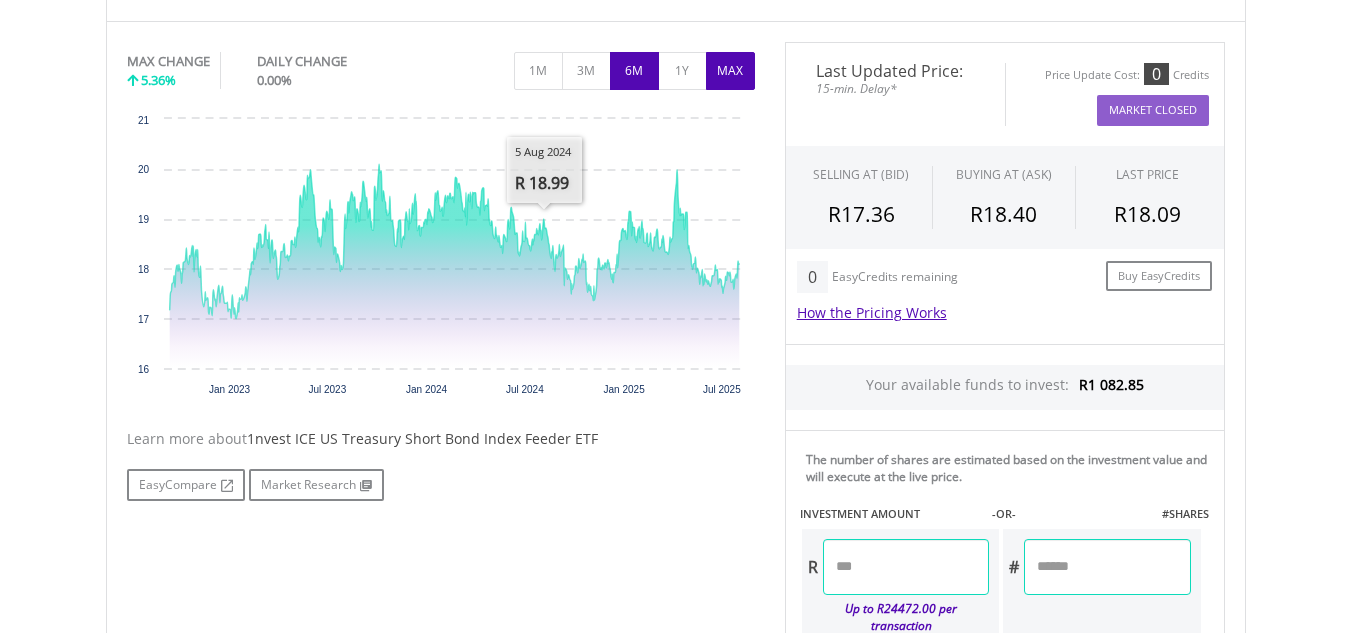 click on "6M" at bounding box center [634, 71] 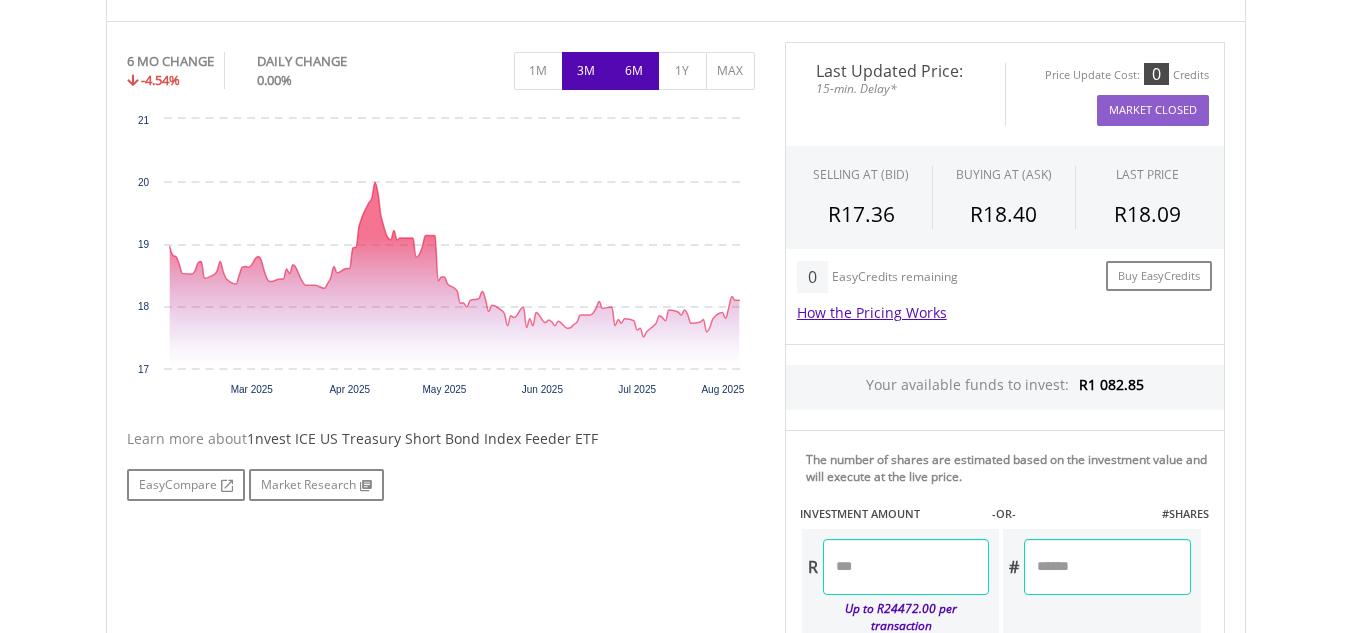 click on "3M" at bounding box center [586, 71] 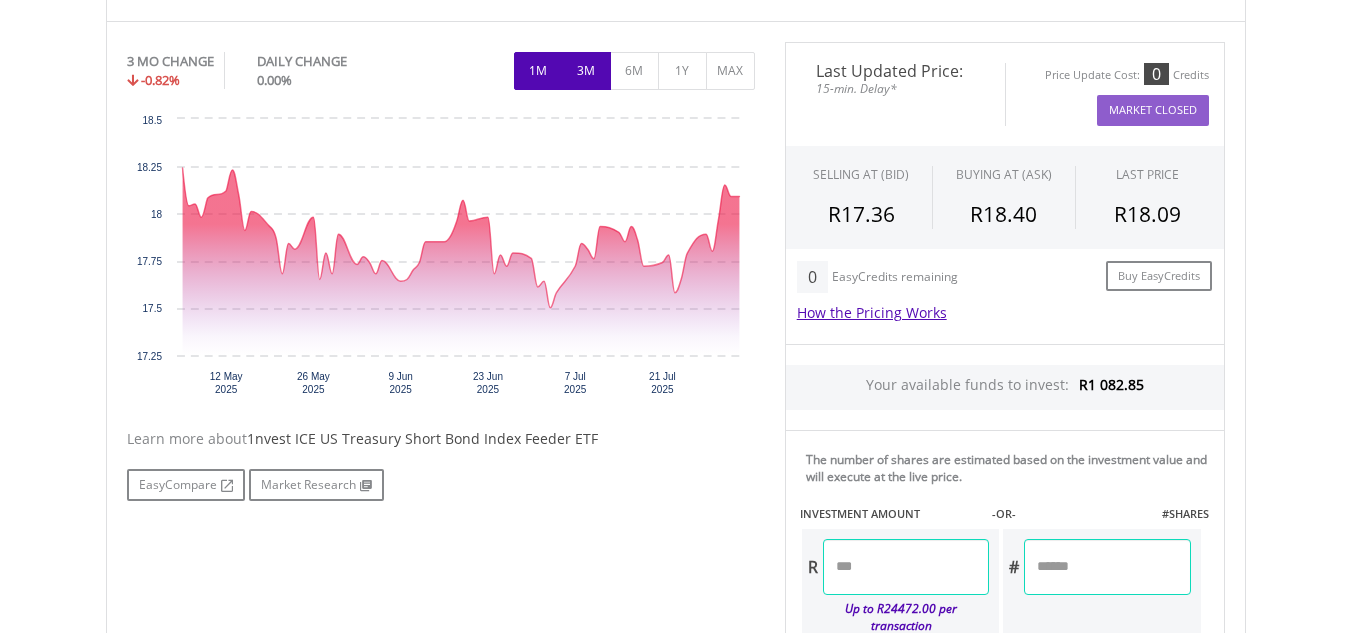 click on "1M" at bounding box center [538, 71] 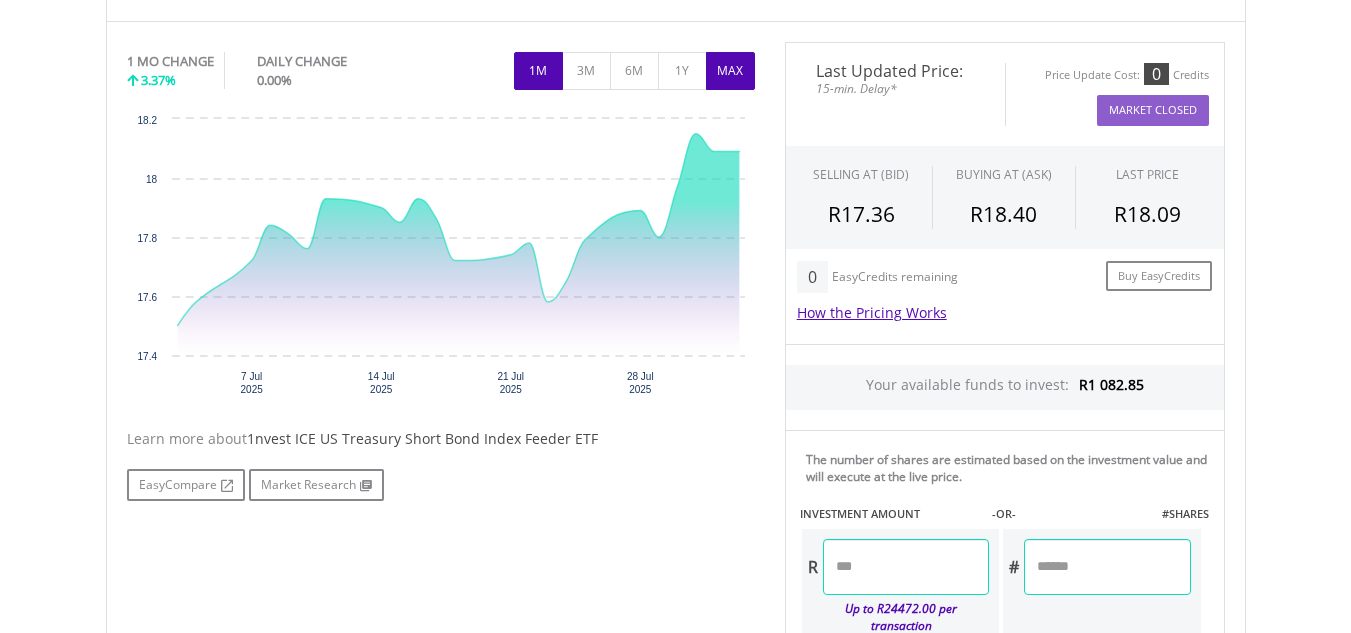 click on "MAX" at bounding box center [730, 71] 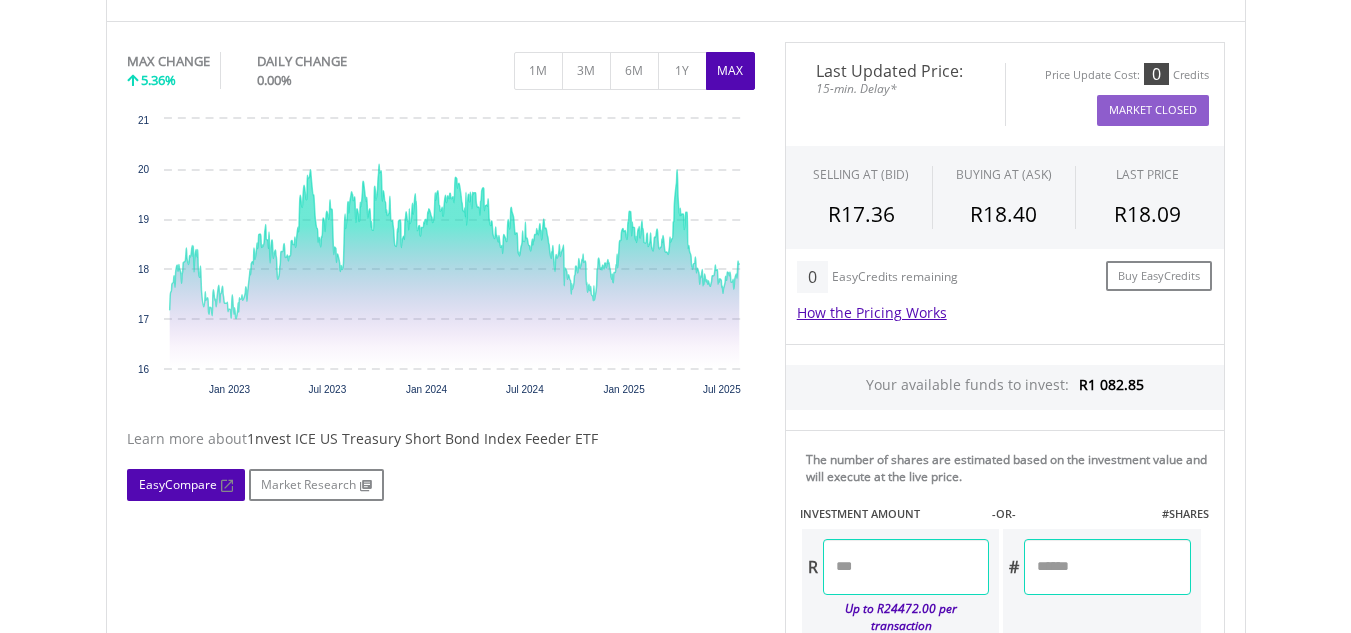 click on "EasyCompare" at bounding box center (186, 485) 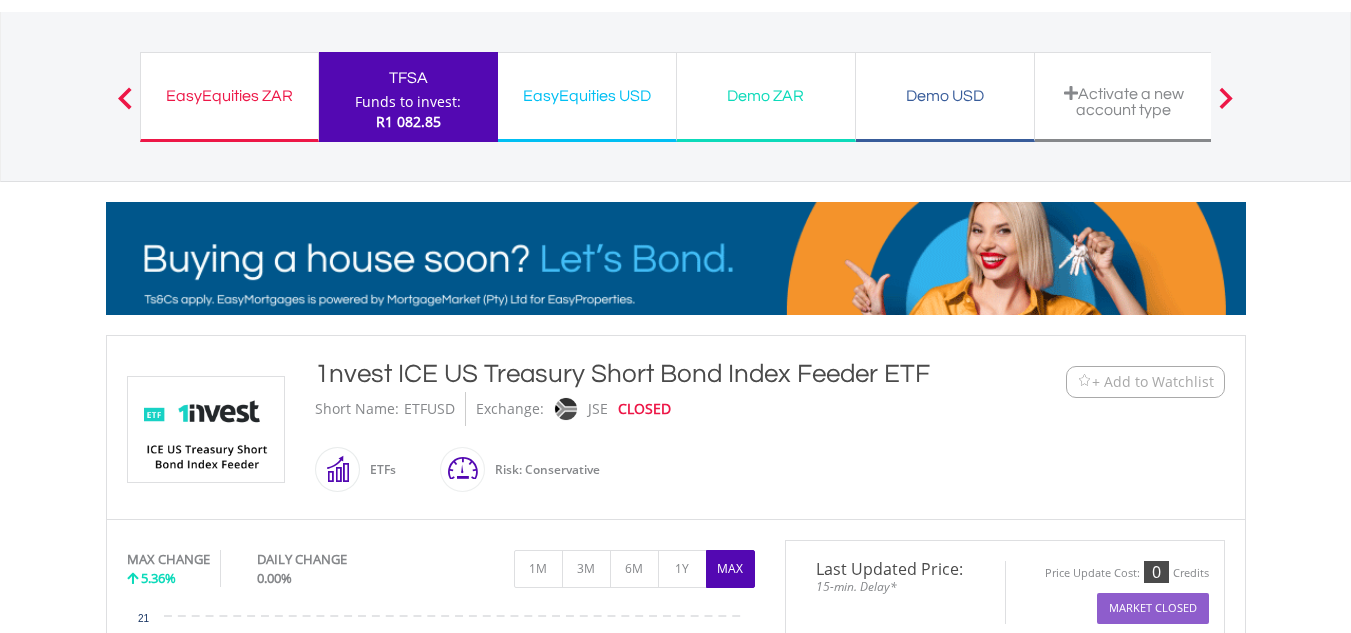 scroll, scrollTop: 0, scrollLeft: 0, axis: both 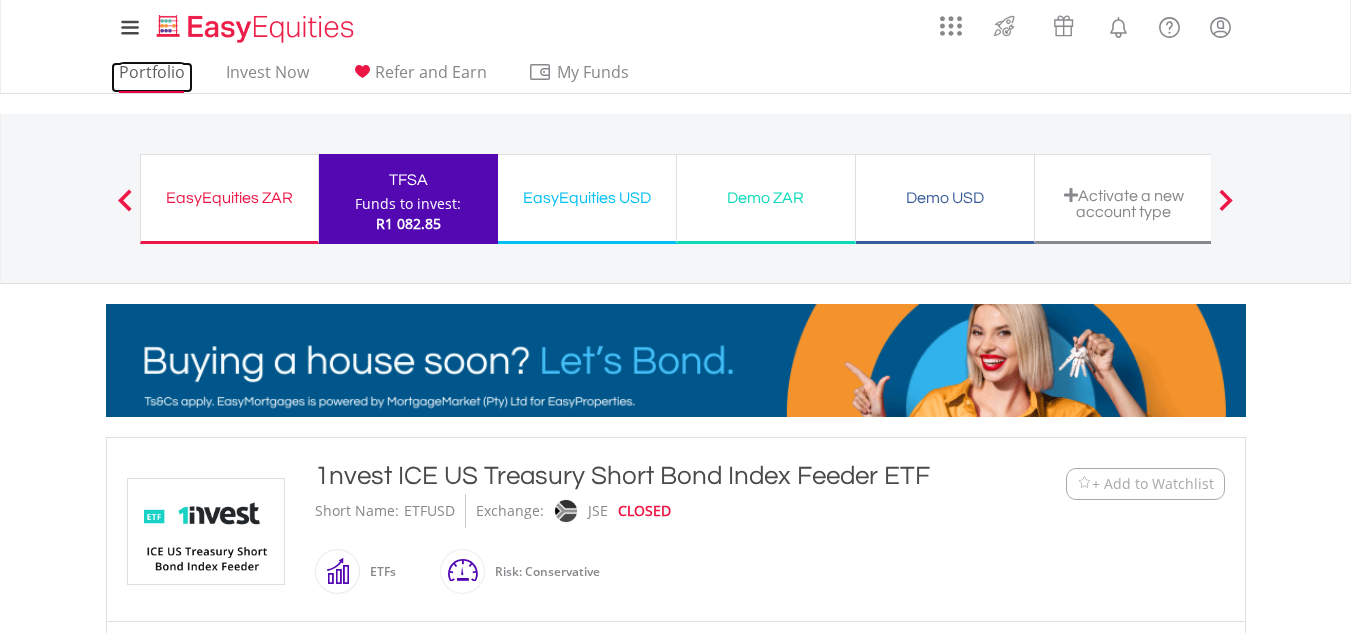 click on "Portfolio" at bounding box center [152, 77] 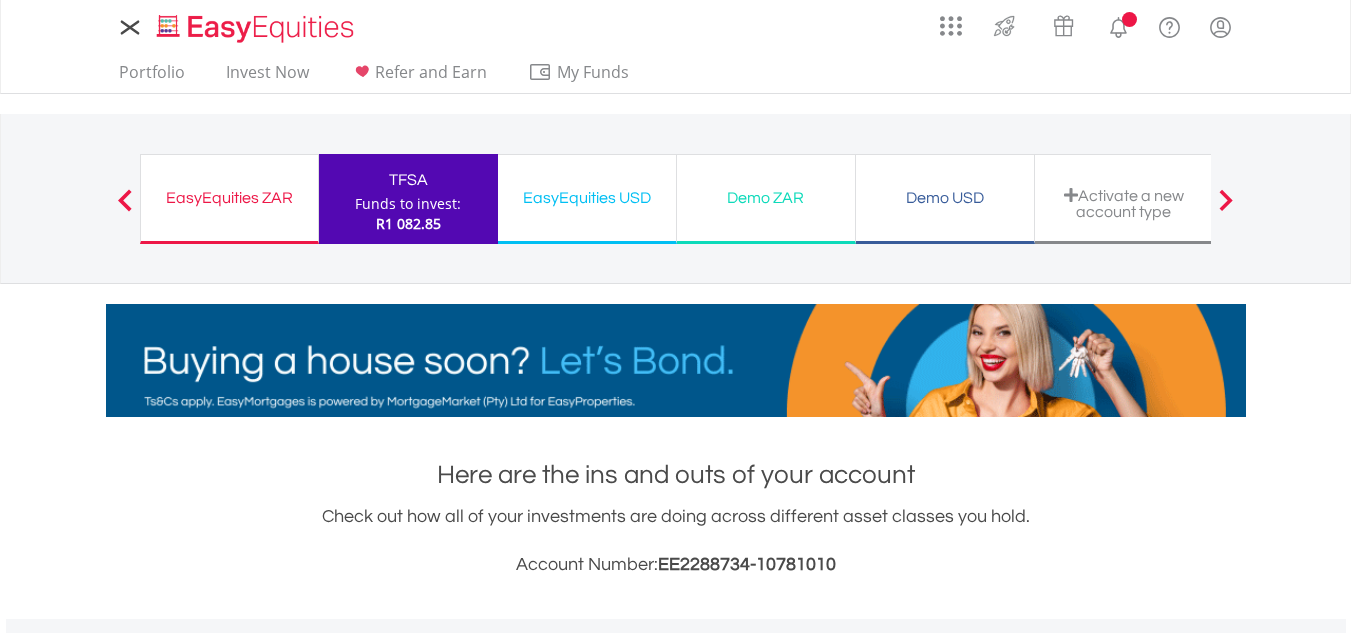 scroll, scrollTop: 0, scrollLeft: 0, axis: both 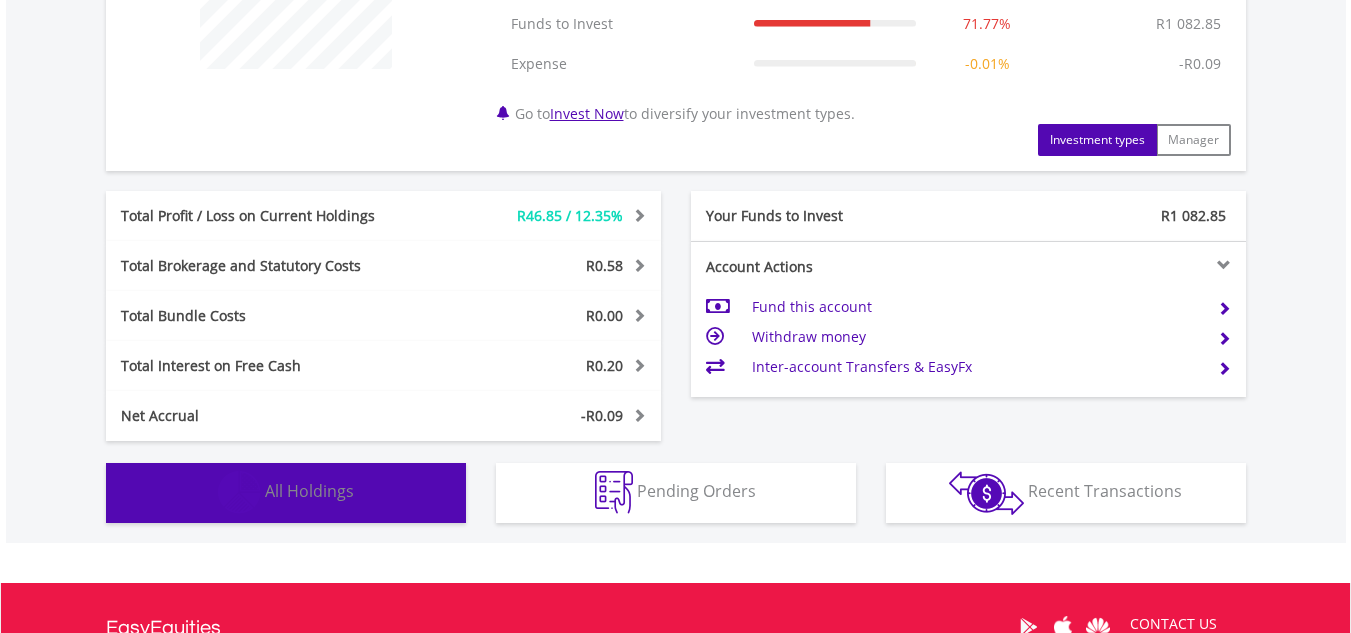 click on "All Holdings" at bounding box center [309, 491] 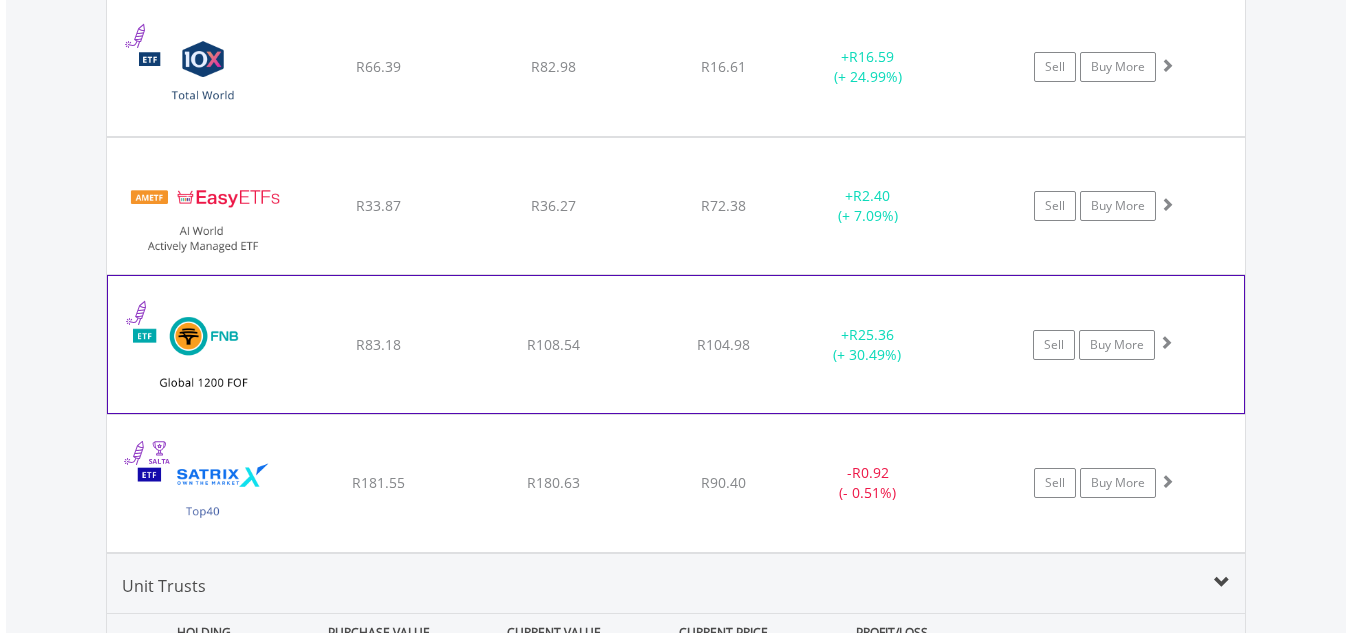 scroll, scrollTop: 1483, scrollLeft: 0, axis: vertical 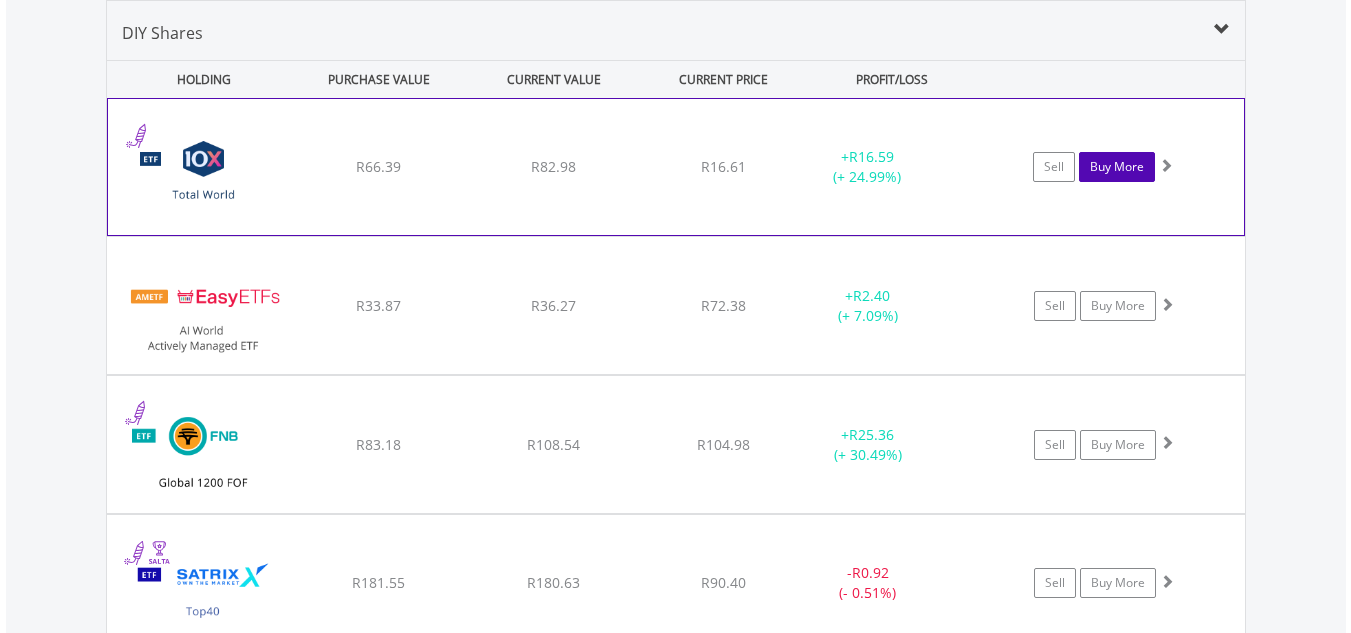 click on "Buy More" at bounding box center [1117, 167] 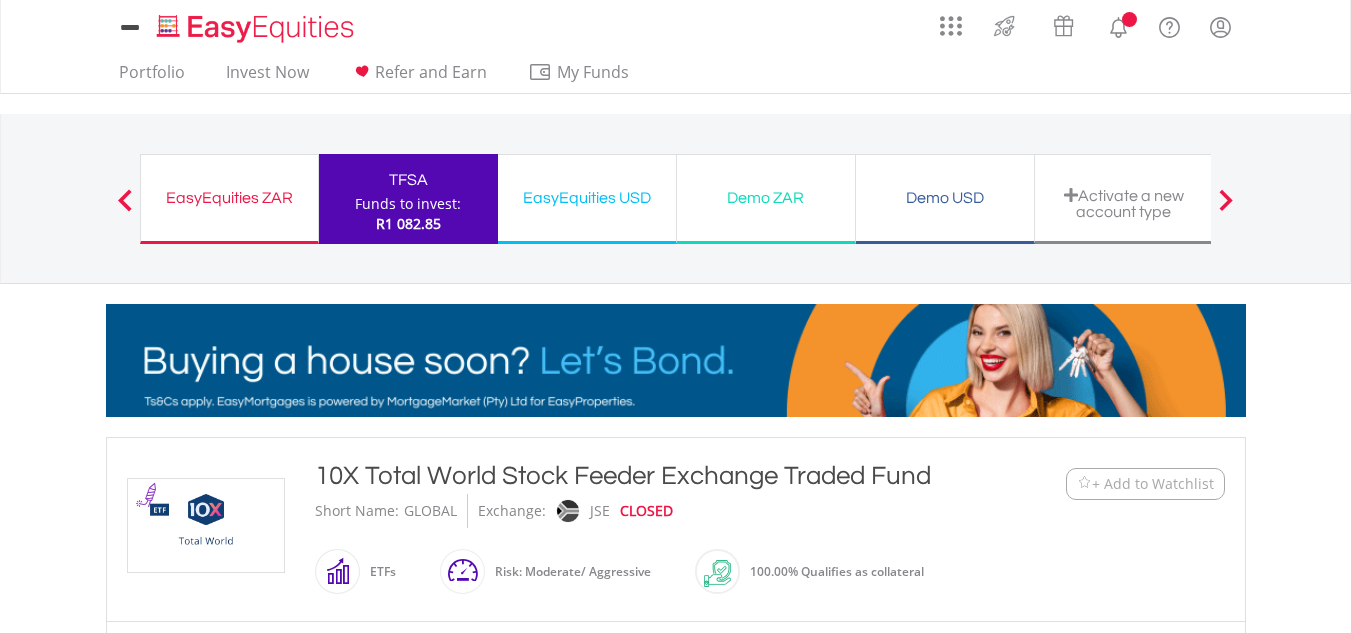 scroll, scrollTop: 0, scrollLeft: 0, axis: both 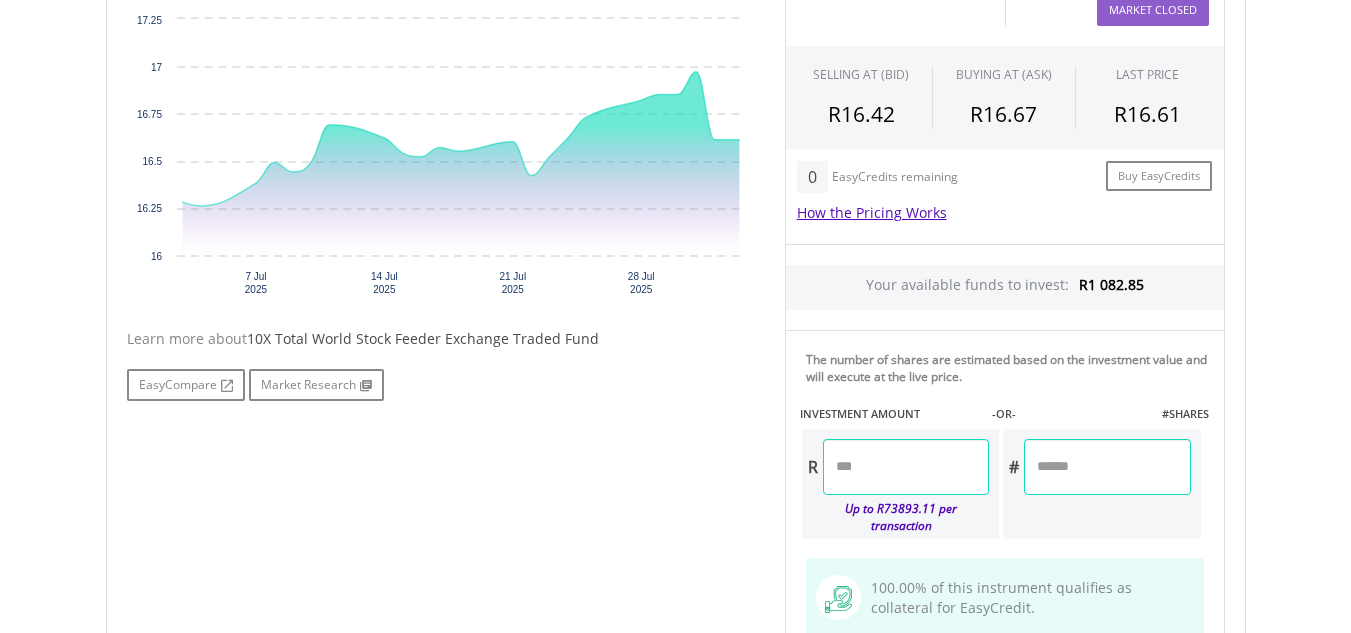 click at bounding box center (1107, 467) 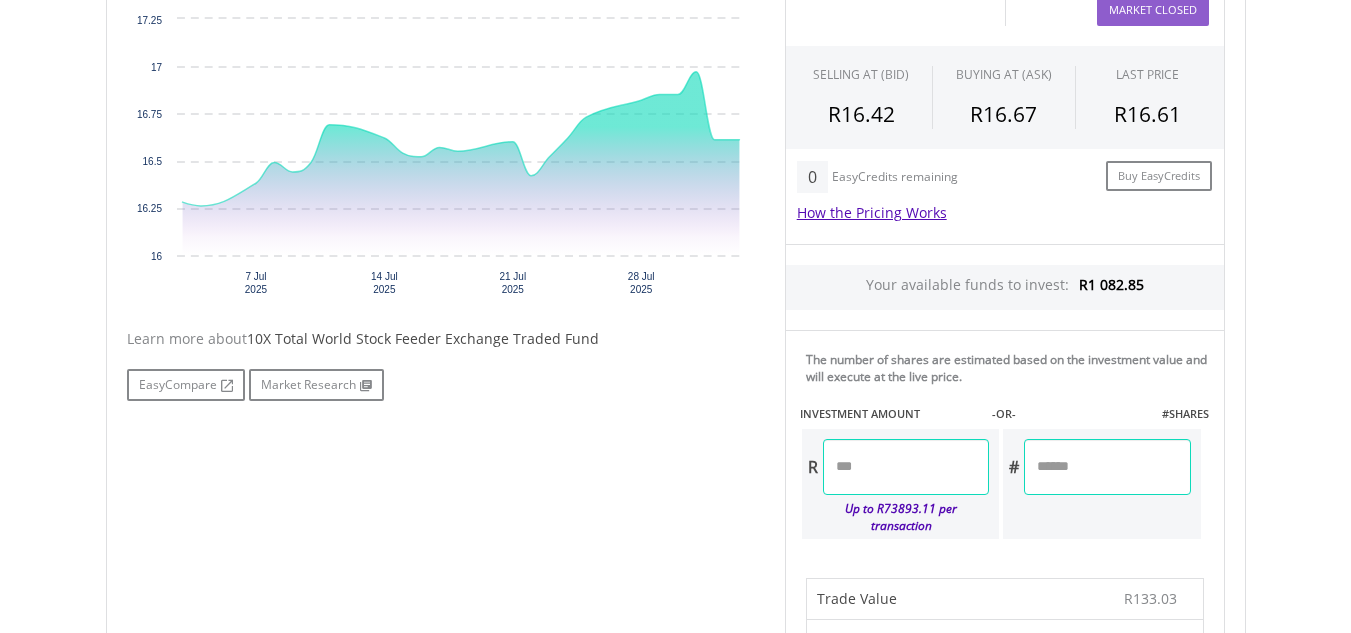 type on "*" 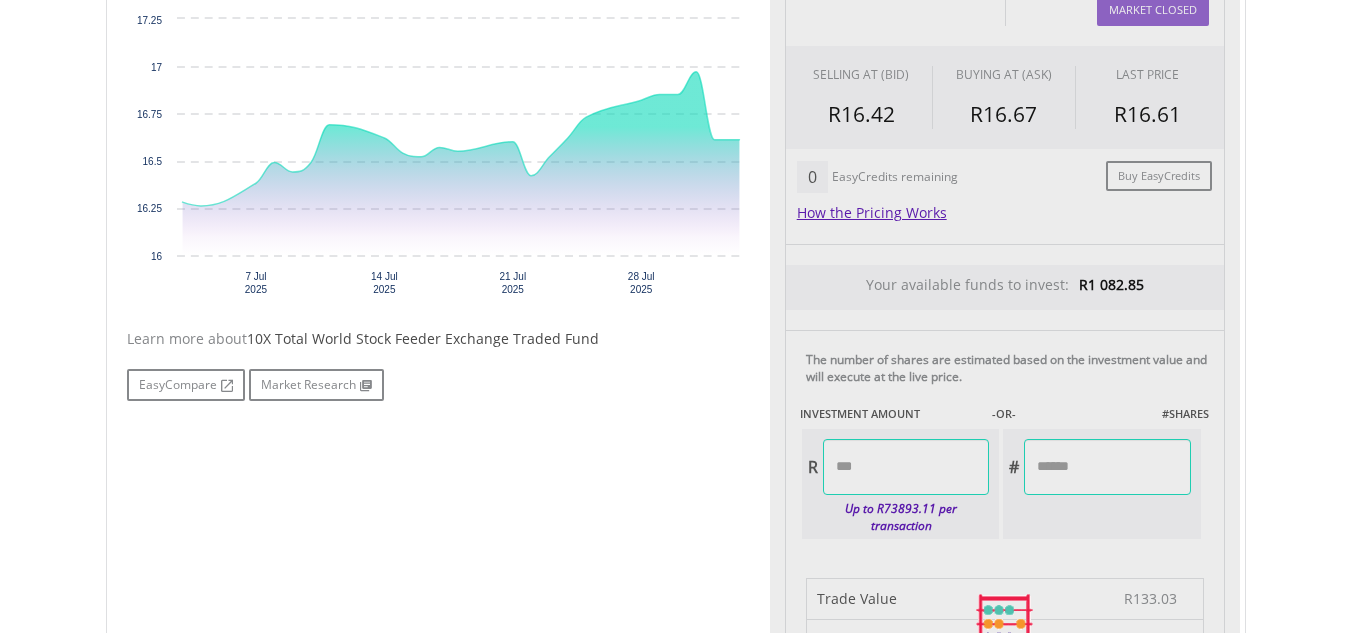 type on "******" 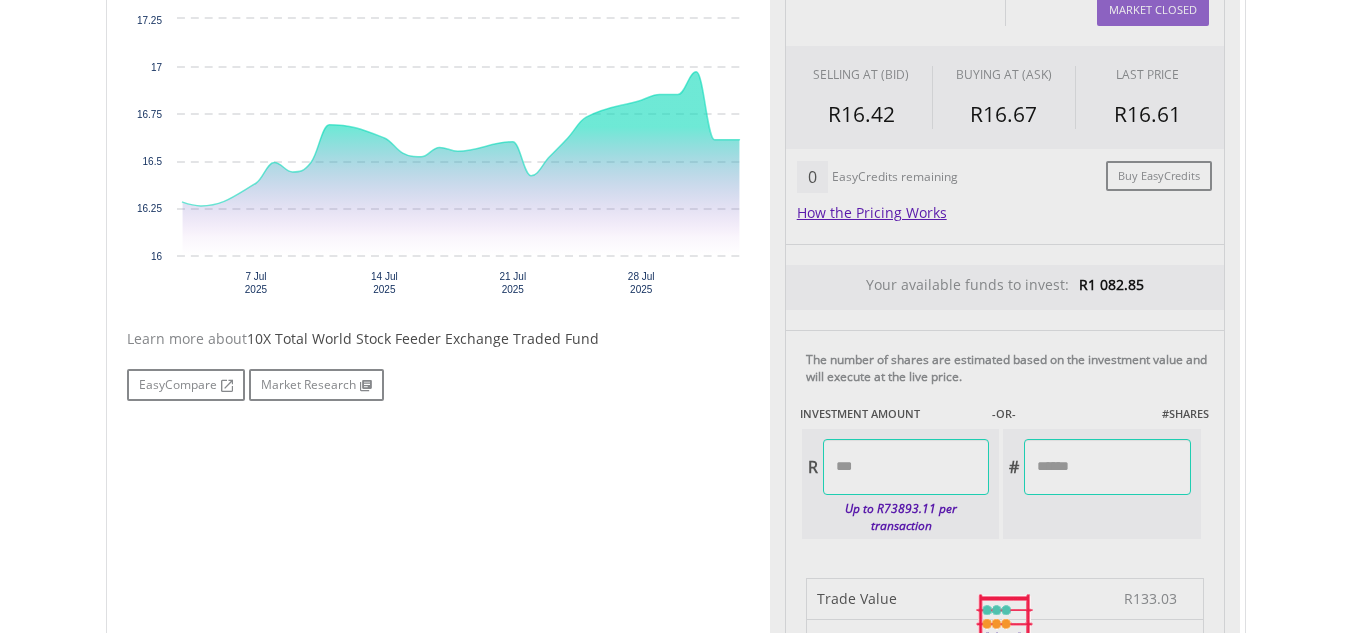 click on "﻿
10X Total World Stock Feeder Exchange Traded Fund
10X Total World Stock Feeder Exchange Traded Fund
Short Name:
GLOBAL
Exchange:
JSE
CLOSED" at bounding box center [676, 627] 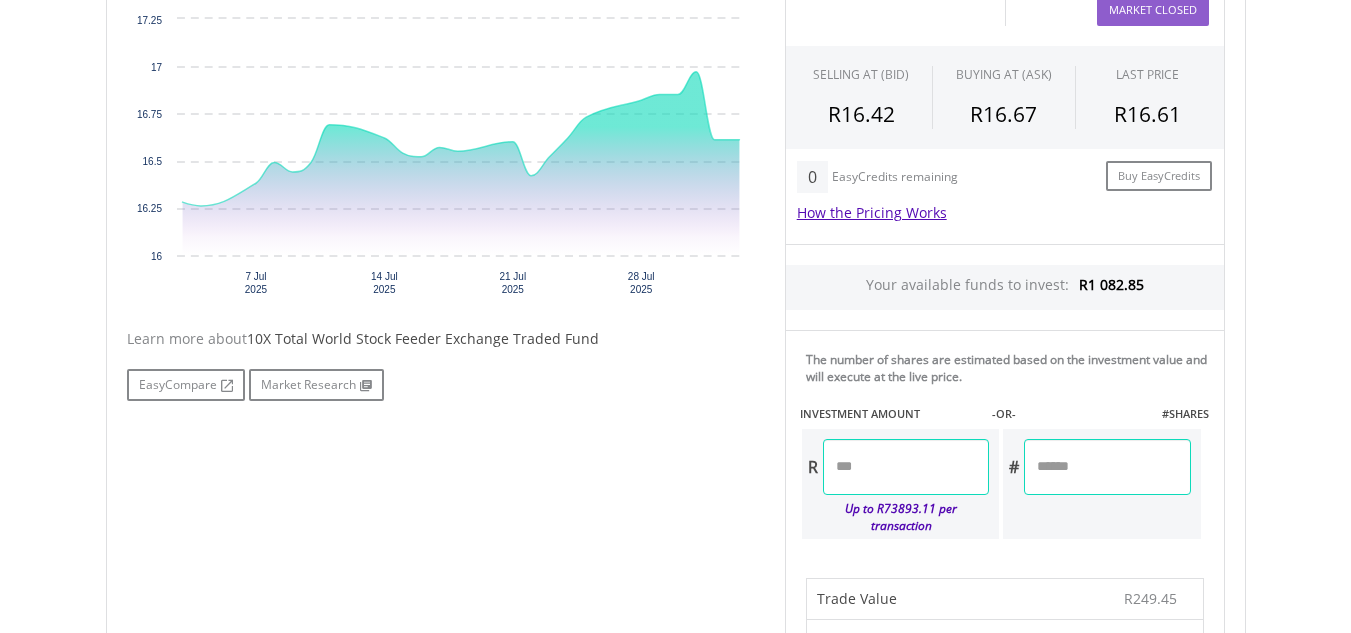 drag, startPoint x: 1087, startPoint y: 468, endPoint x: 1017, endPoint y: 471, distance: 70.064255 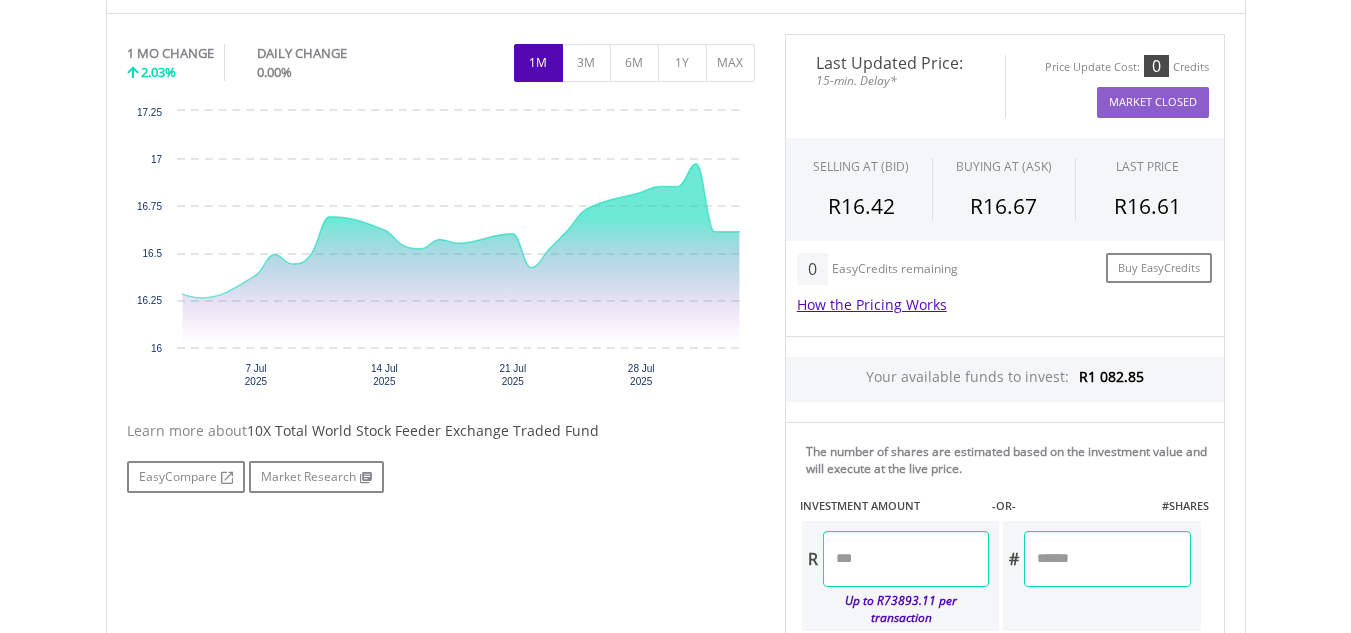 scroll, scrollTop: 600, scrollLeft: 0, axis: vertical 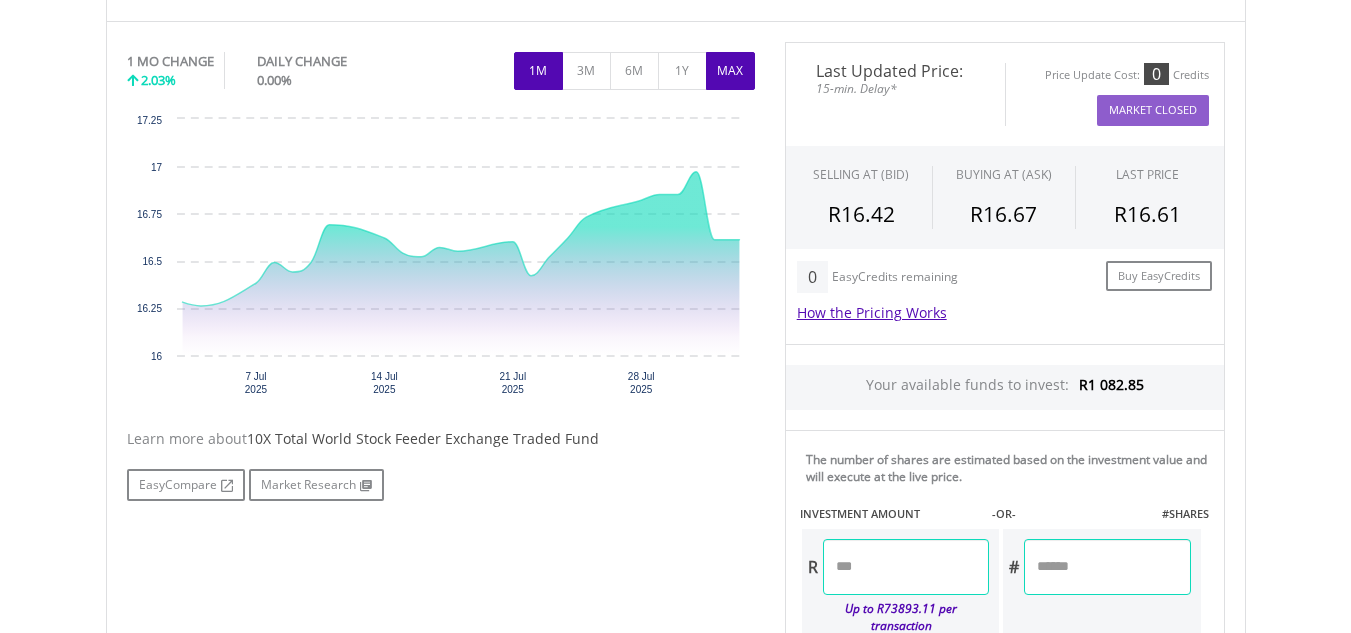 click on "MAX" at bounding box center (730, 71) 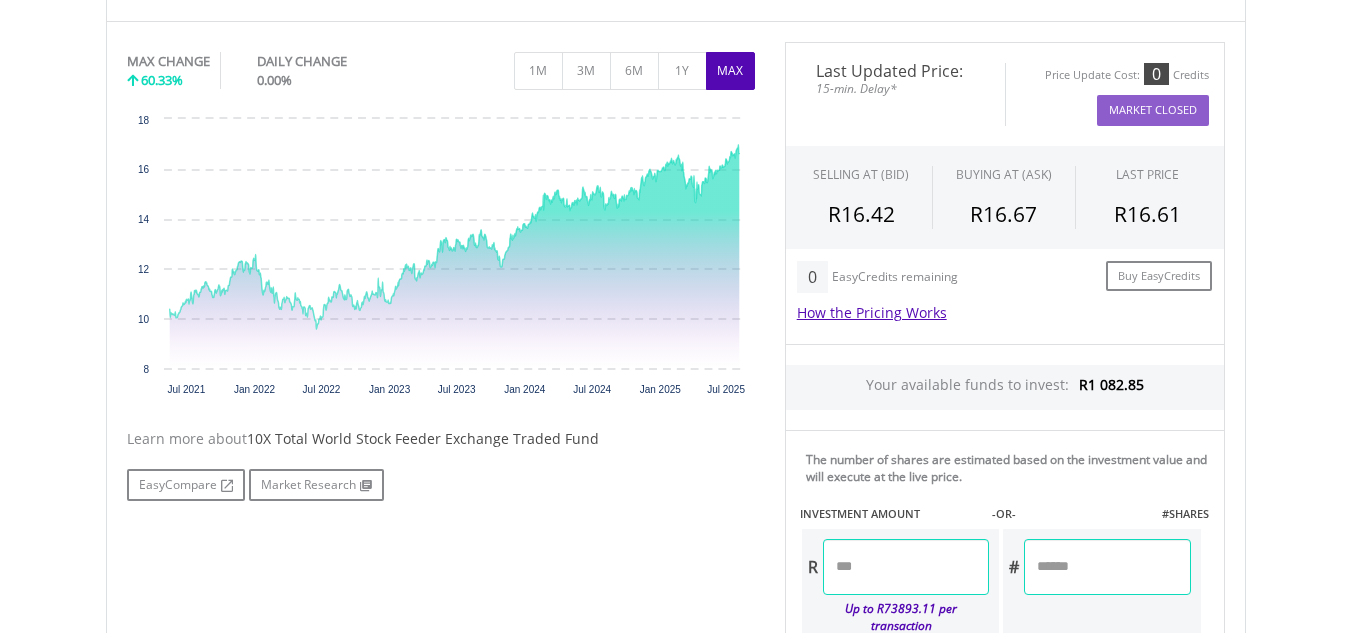 drag, startPoint x: 1114, startPoint y: 567, endPoint x: 1017, endPoint y: 564, distance: 97.04638 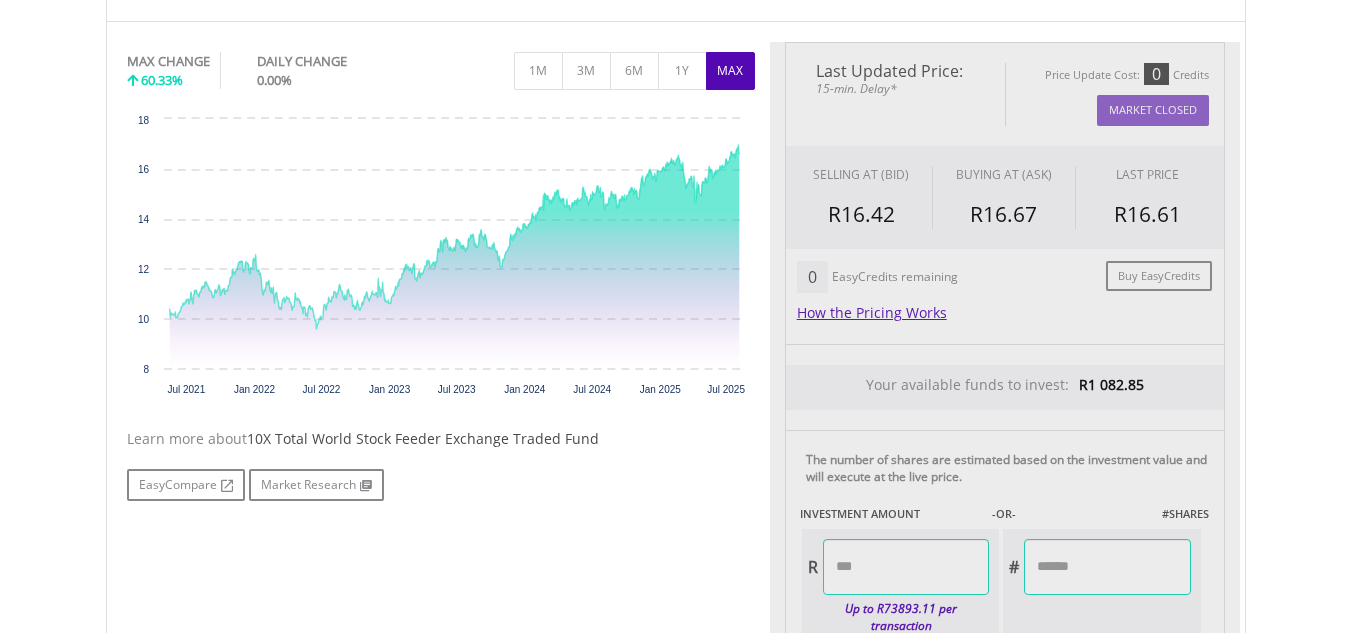 click on "My Investments
Invest Now
New Listings
Sell
My Recurring Investments
Pending Orders
Switch Unit Trusts
Vouchers
Buy a Voucher
Redeem a Voucher" at bounding box center [675, 767] 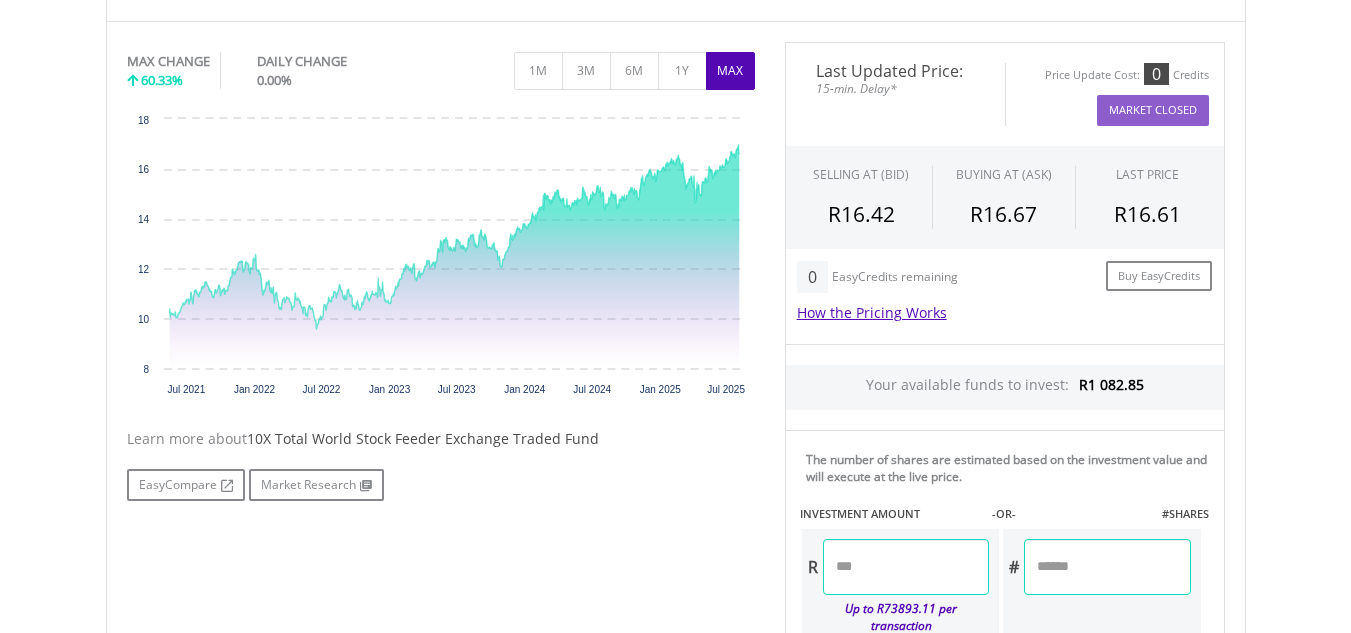 drag, startPoint x: 1100, startPoint y: 565, endPoint x: 1050, endPoint y: 565, distance: 50 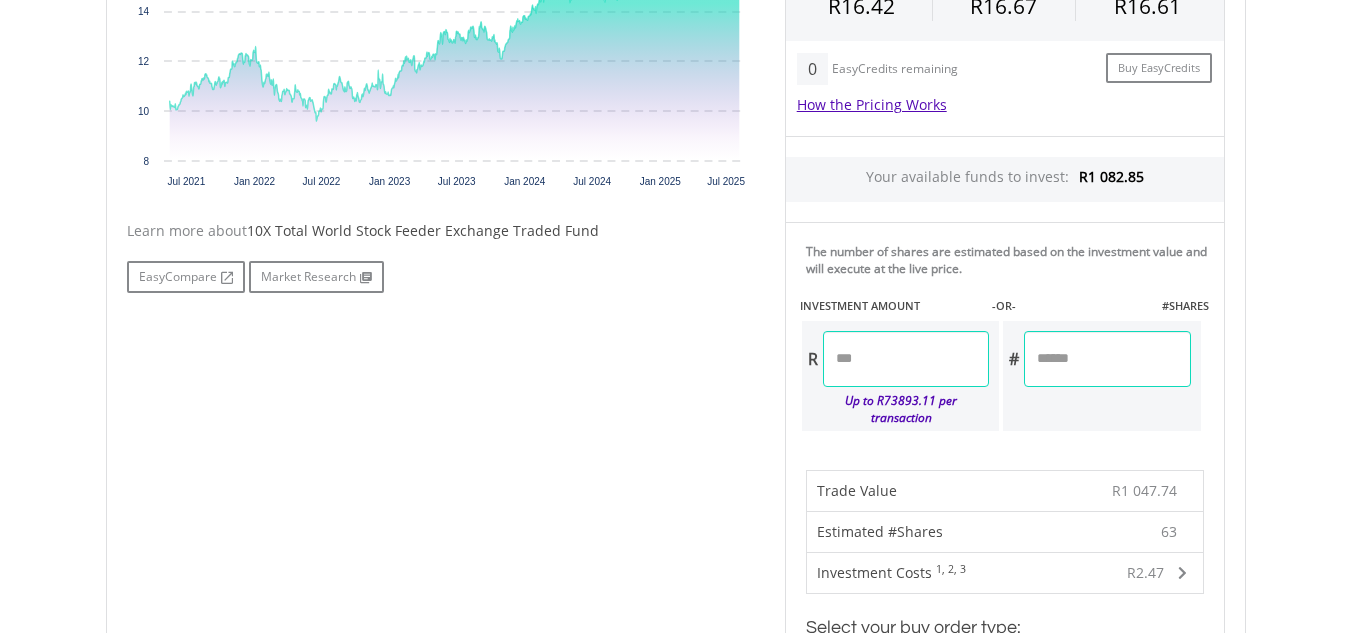 scroll, scrollTop: 900, scrollLeft: 0, axis: vertical 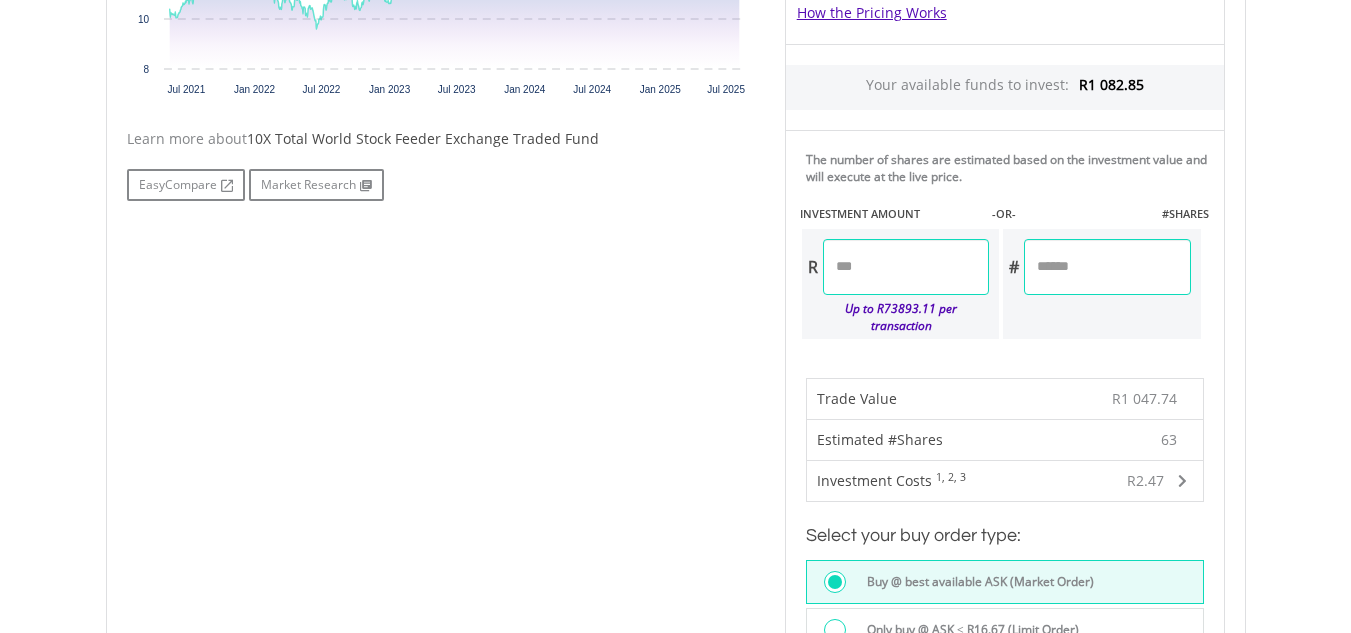 click at bounding box center (1182, 481) 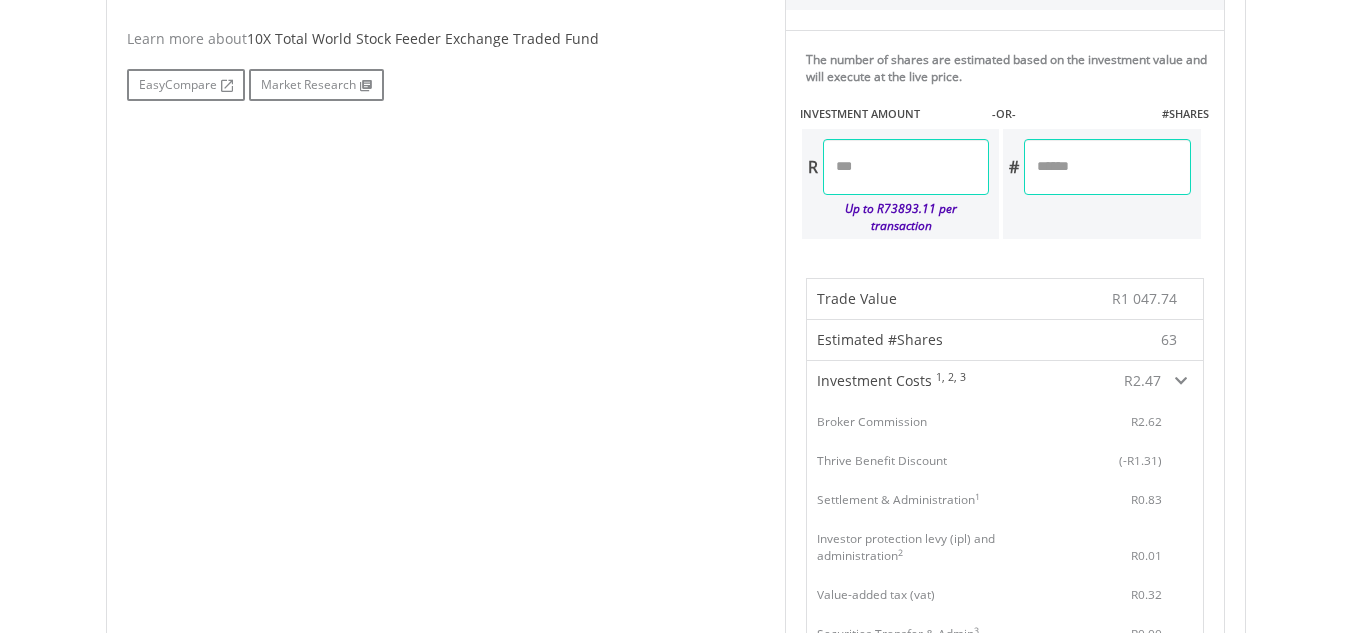 scroll, scrollTop: 1100, scrollLeft: 0, axis: vertical 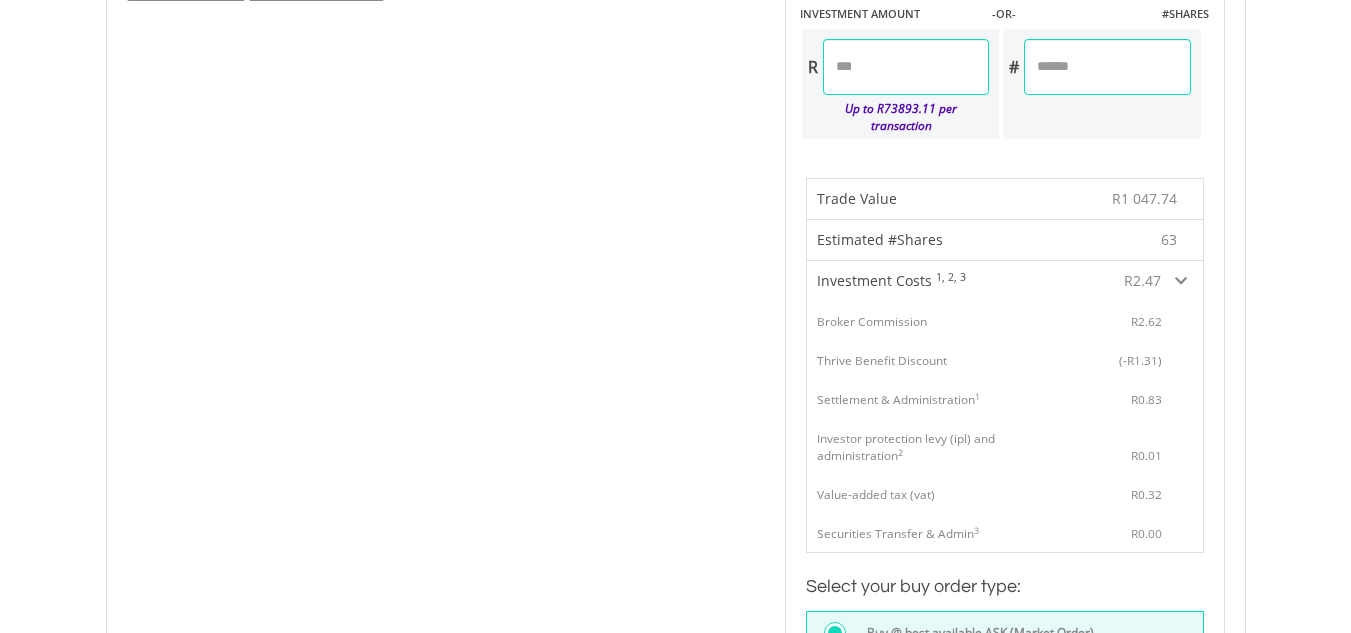 click at bounding box center (1181, 281) 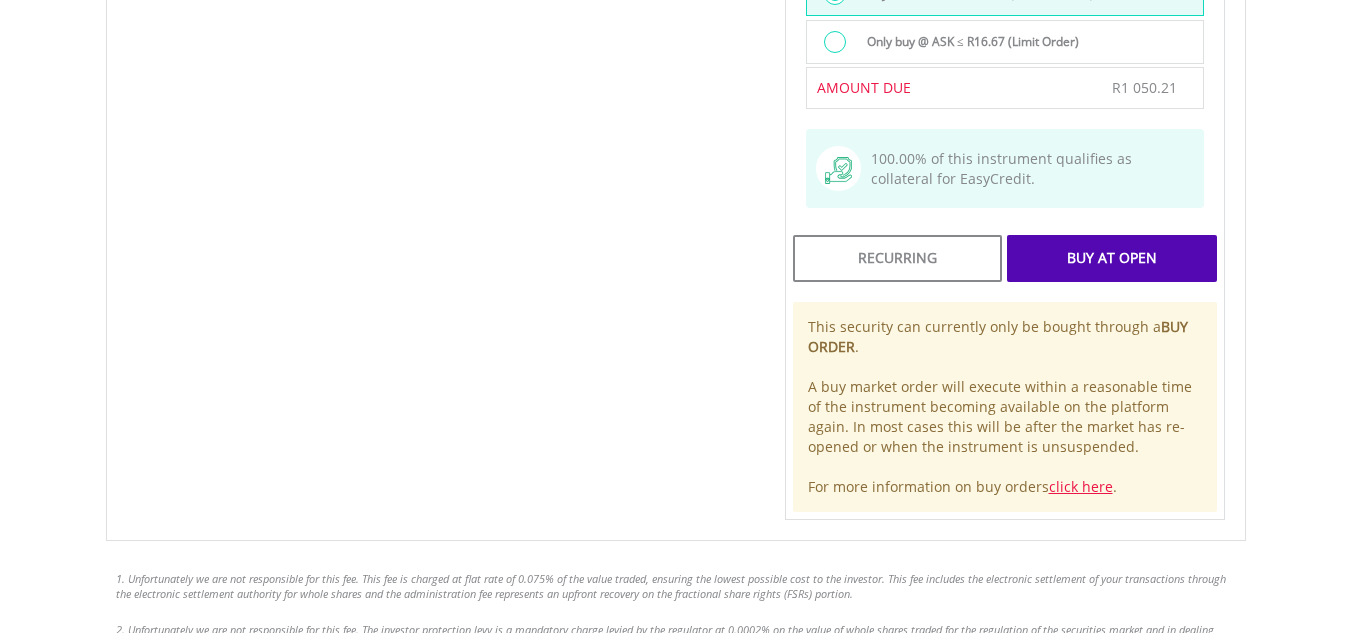 scroll, scrollTop: 1500, scrollLeft: 0, axis: vertical 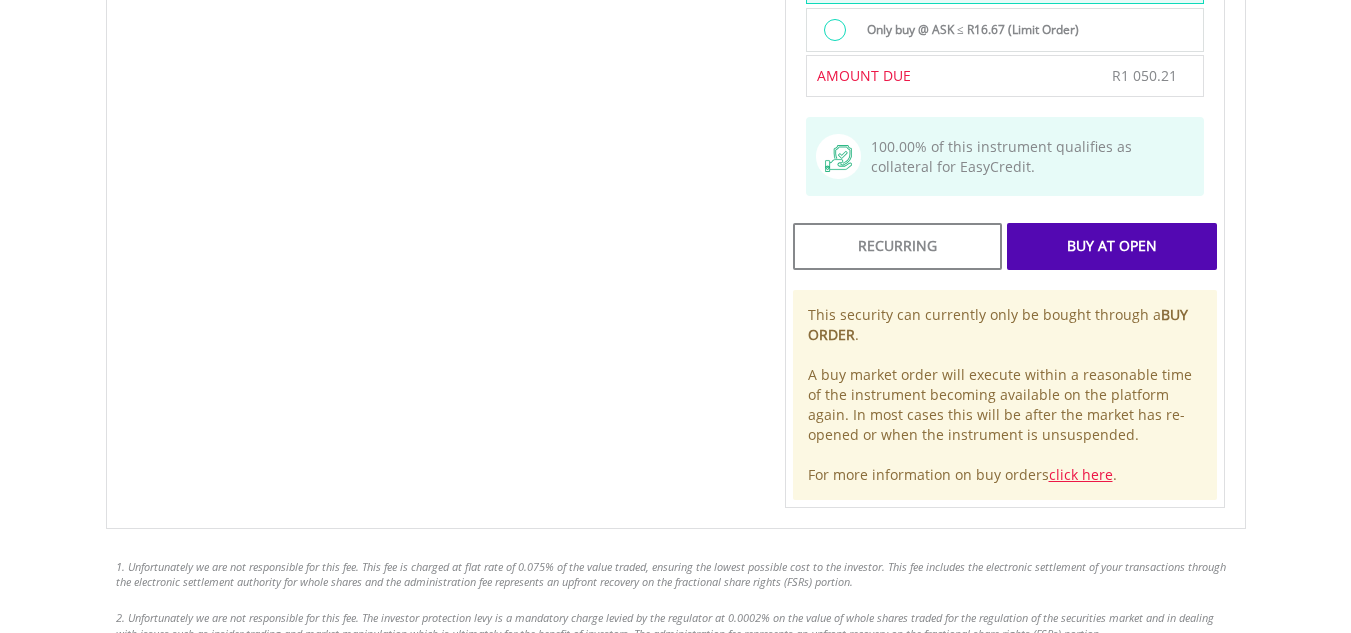 click on "Buy At Open" at bounding box center (1111, 246) 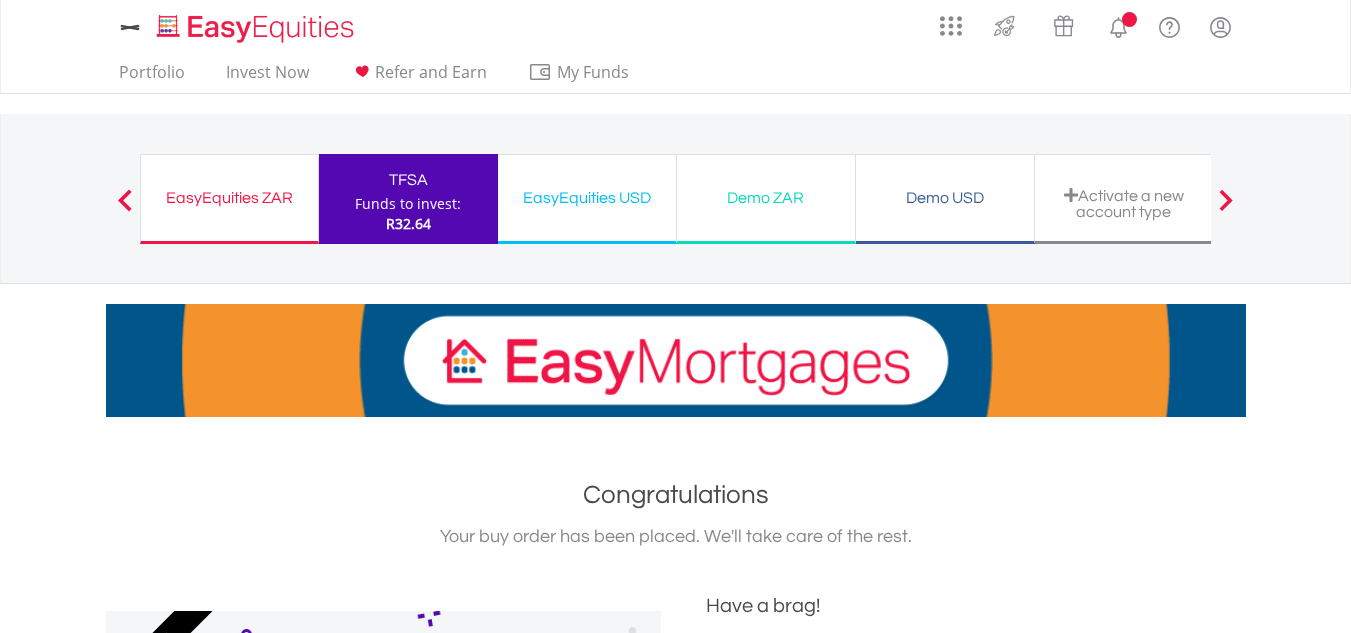 scroll, scrollTop: 0, scrollLeft: 0, axis: both 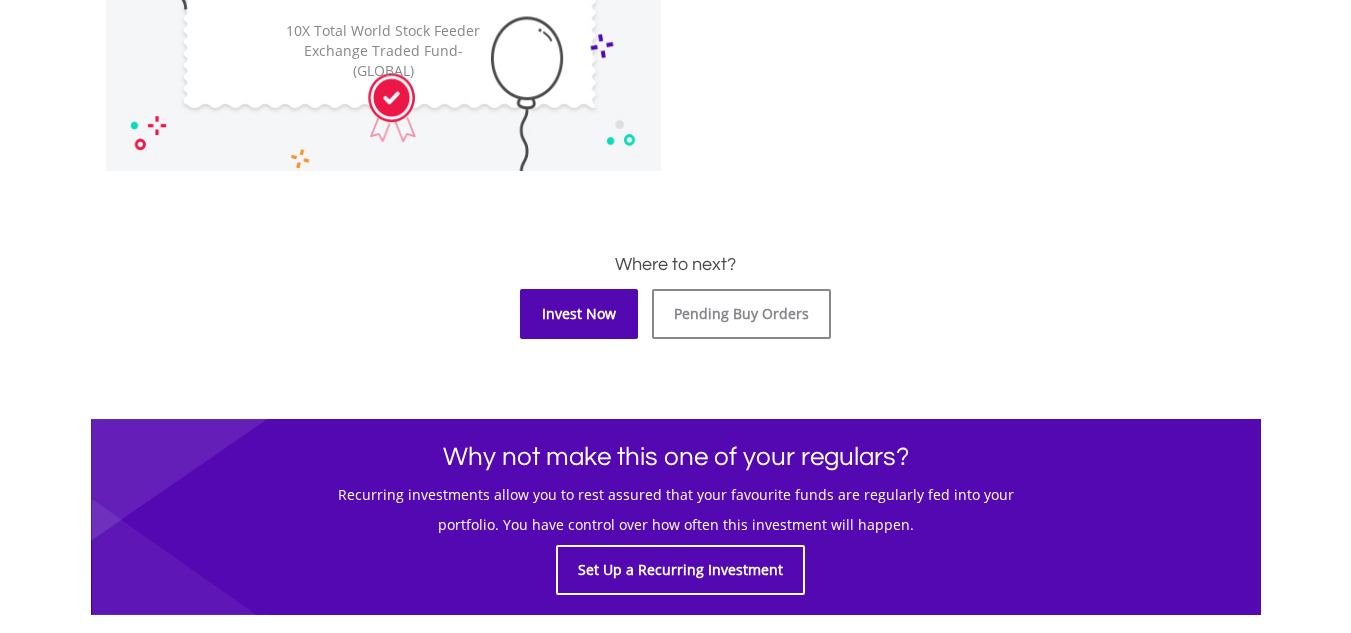 click on "Invest Now" at bounding box center [579, 314] 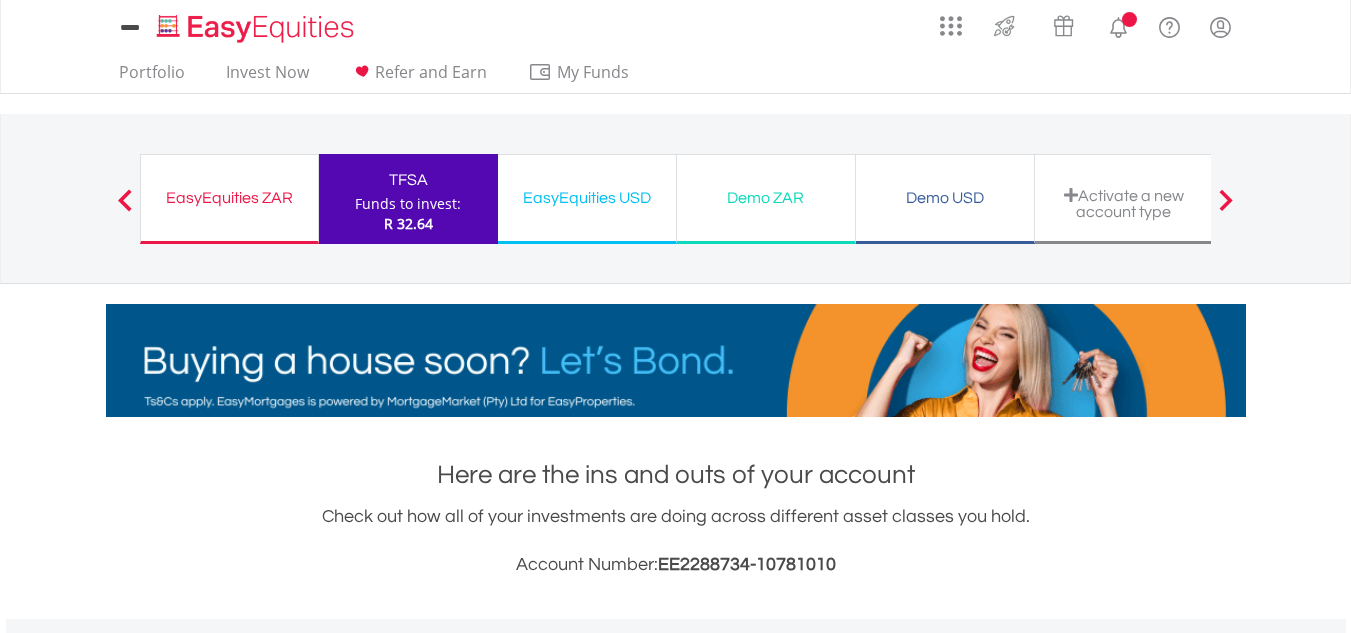 scroll, scrollTop: 0, scrollLeft: 0, axis: both 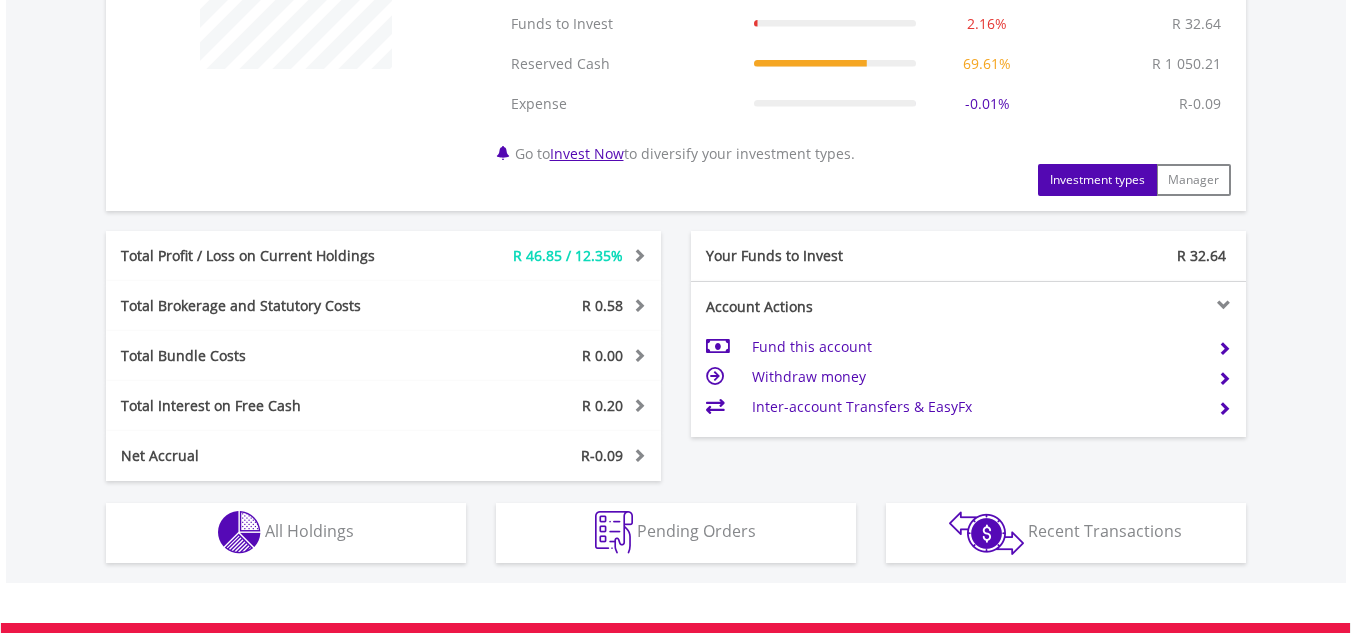 click at bounding box center [636, 255] 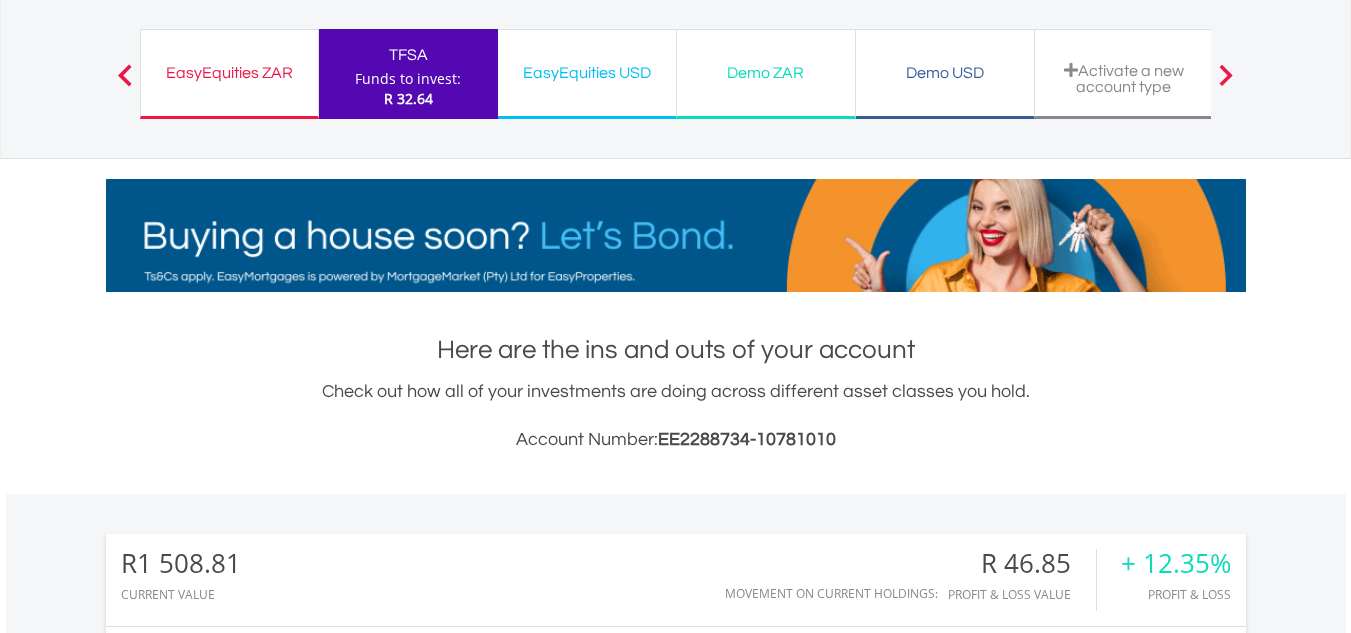 scroll, scrollTop: 0, scrollLeft: 0, axis: both 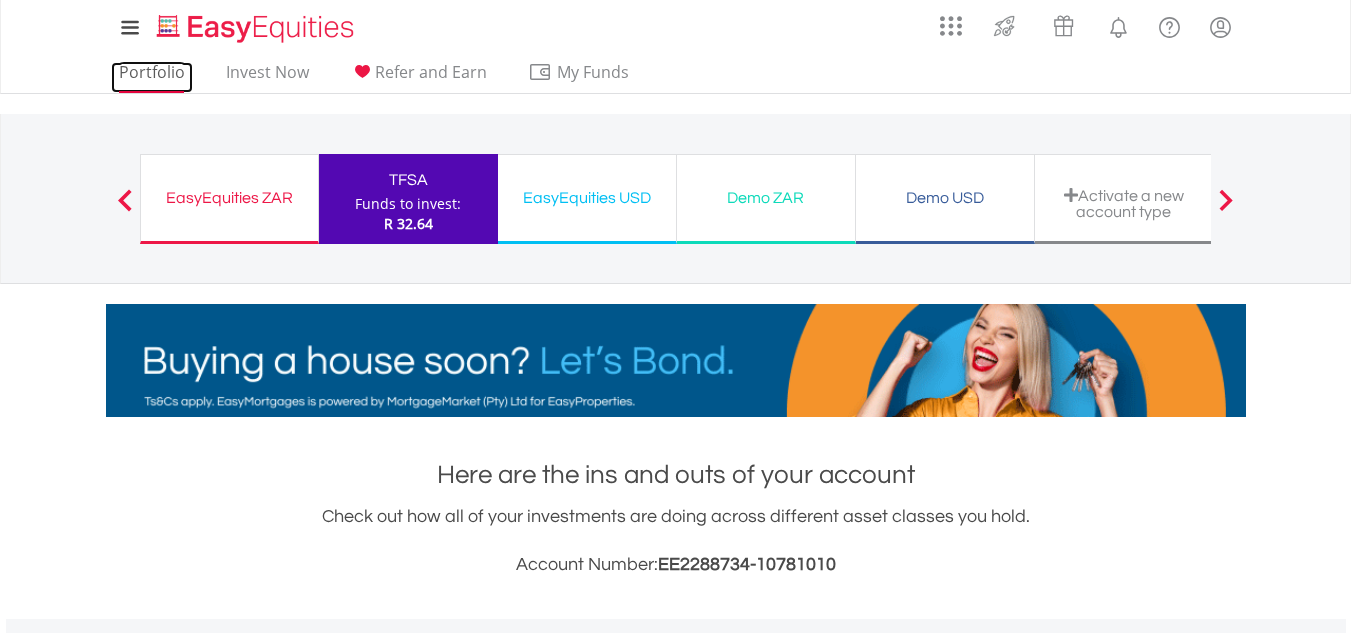 click on "Portfolio" at bounding box center (152, 77) 